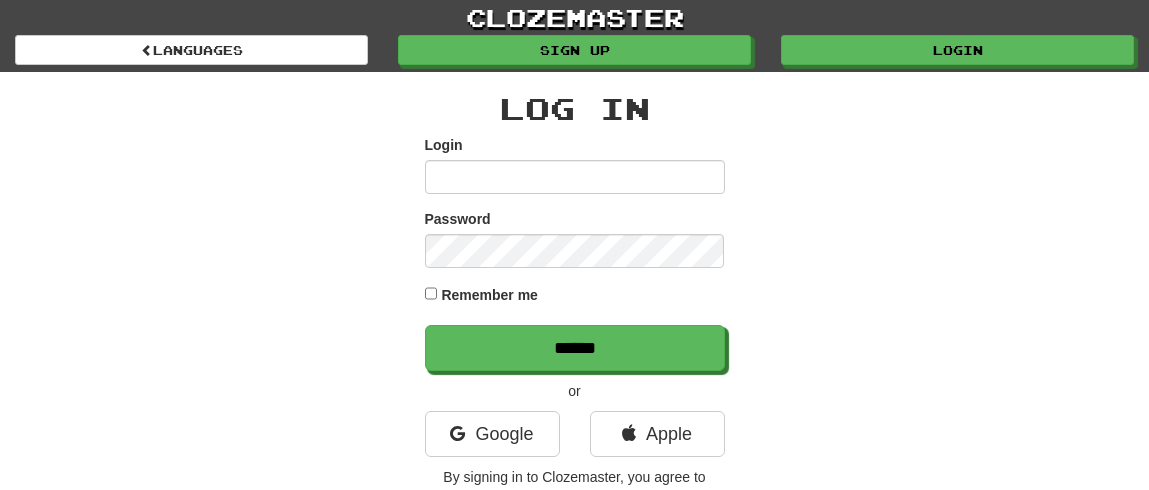scroll, scrollTop: 0, scrollLeft: 0, axis: both 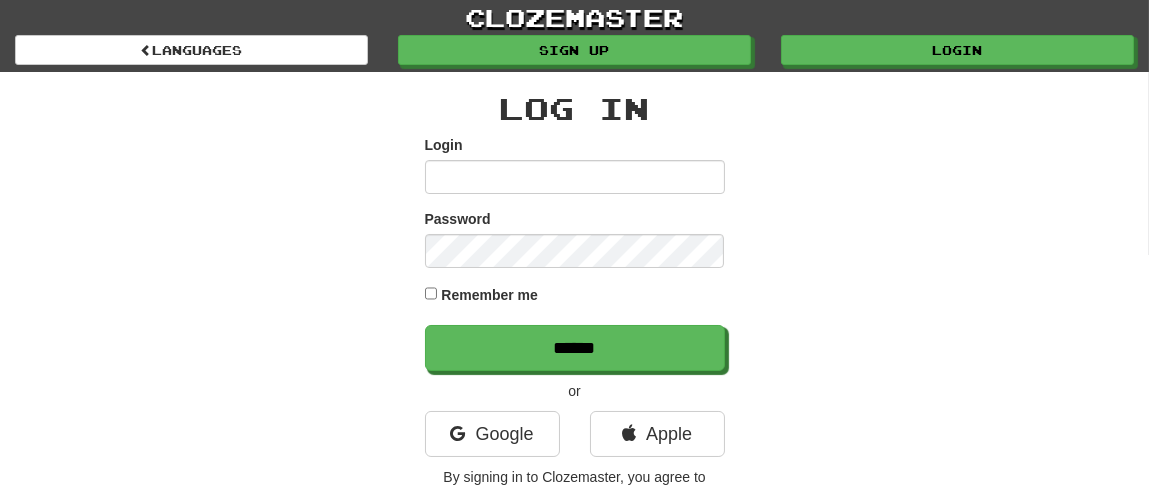 click on "Remember me" at bounding box center (489, 295) 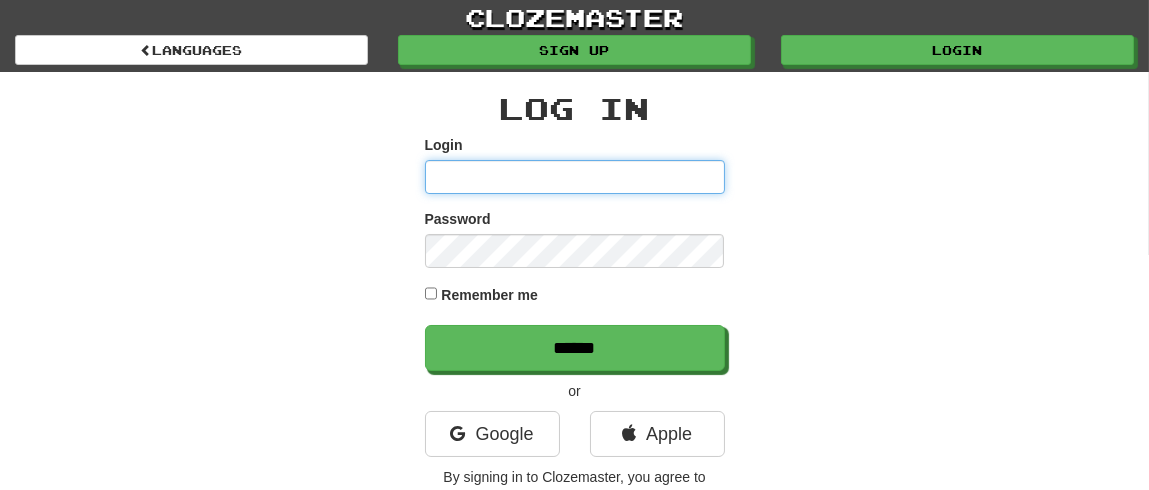 click on "Login" at bounding box center [575, 177] 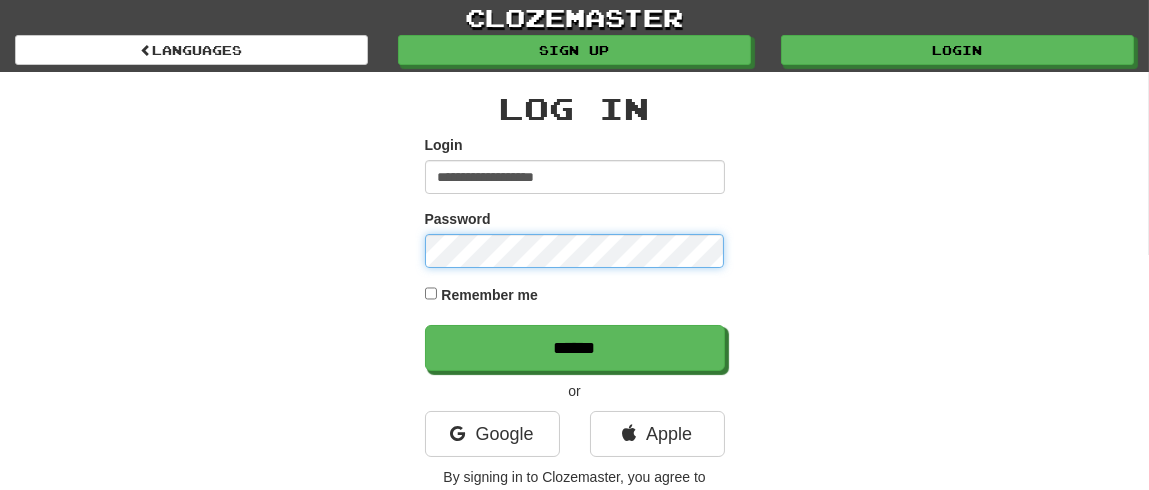 click on "******" at bounding box center (575, 348) 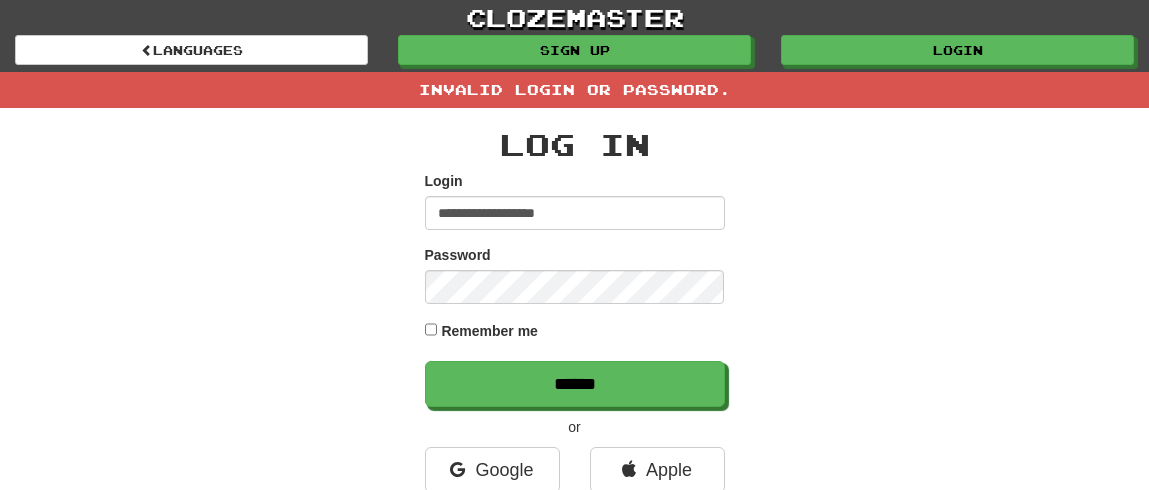 scroll, scrollTop: 0, scrollLeft: 0, axis: both 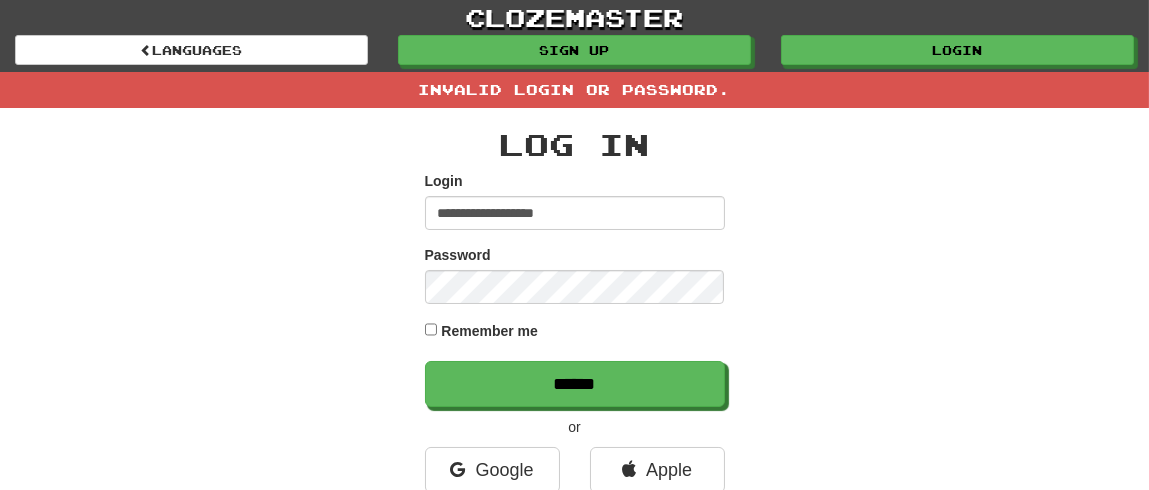 click on "**********" at bounding box center (575, 289) 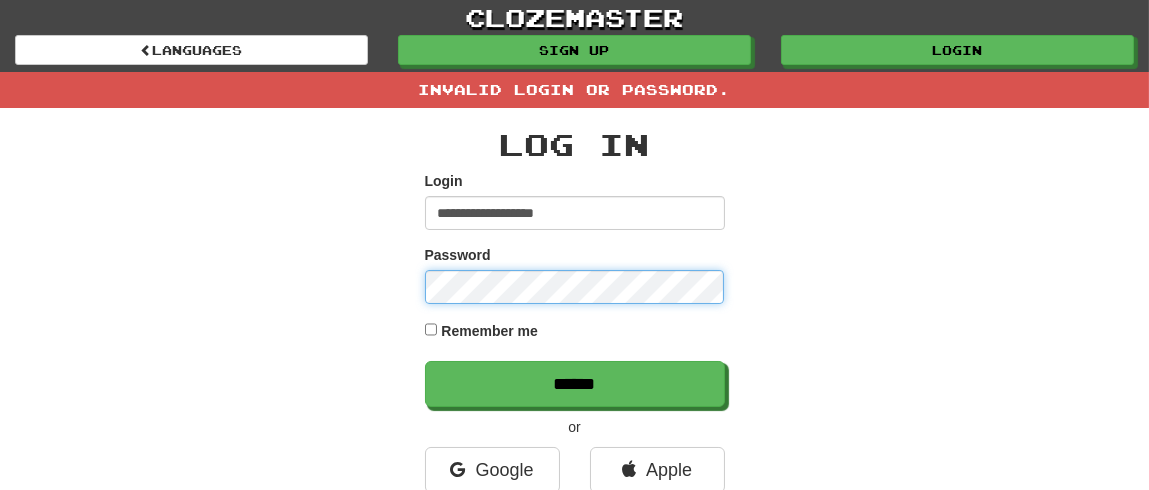 click on "******" at bounding box center (575, 384) 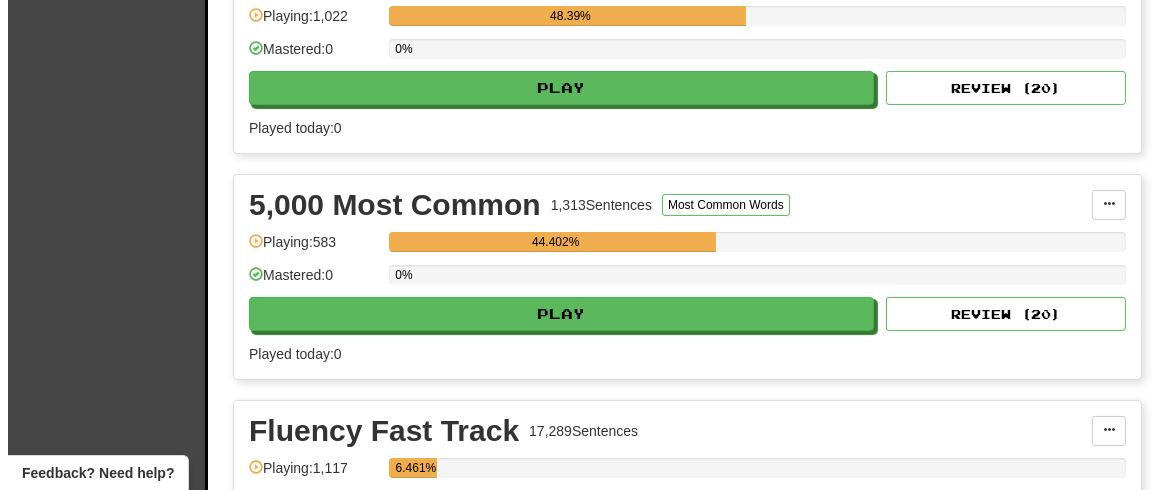 scroll, scrollTop: 512, scrollLeft: 0, axis: vertical 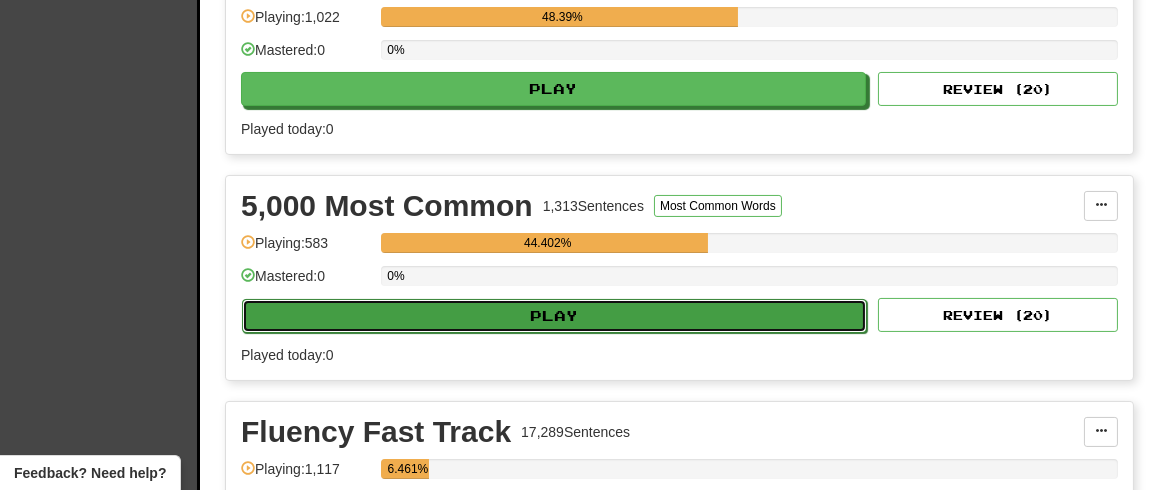 click on "Play" at bounding box center (554, 316) 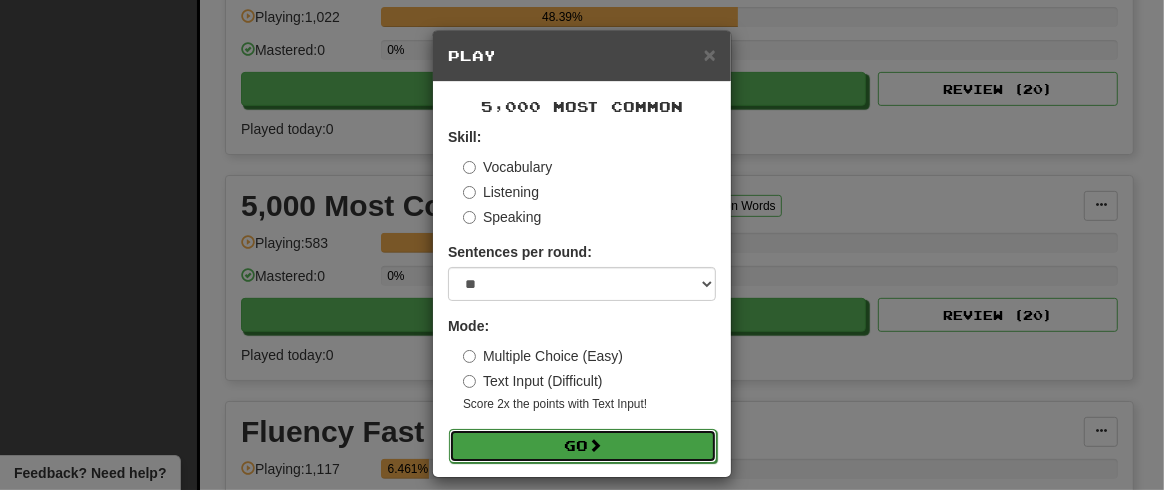 click on "Go" at bounding box center [583, 446] 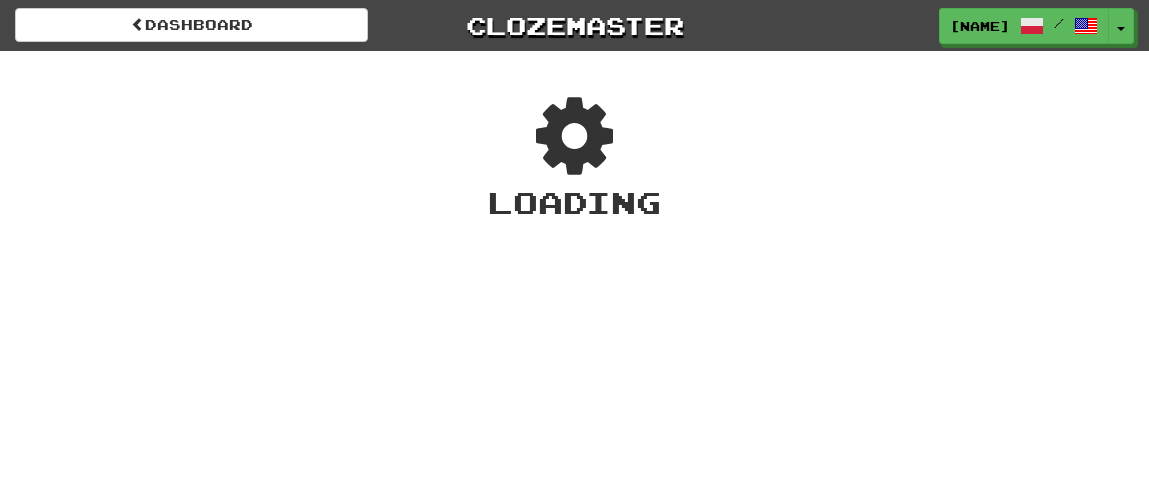 scroll, scrollTop: 0, scrollLeft: 0, axis: both 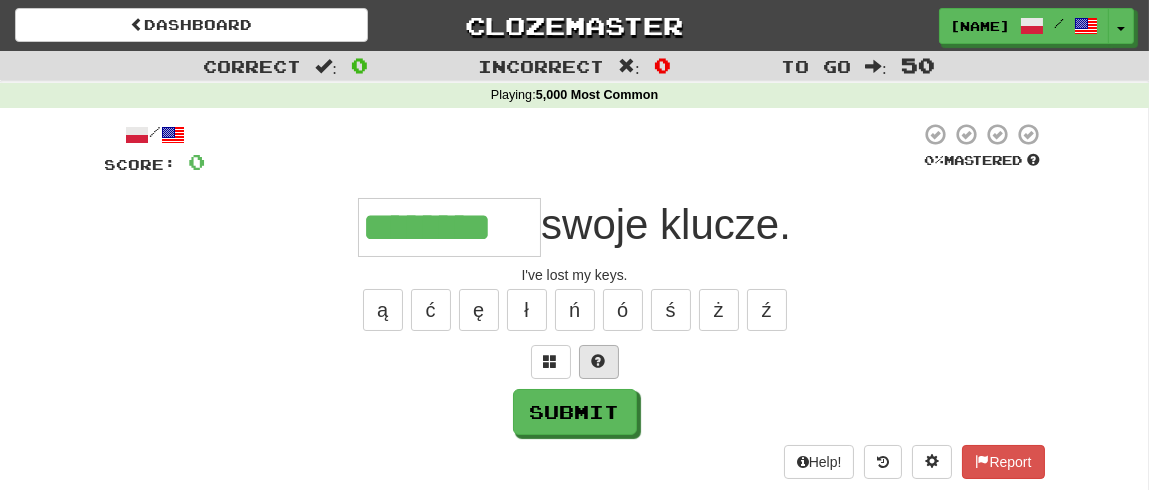 type on "********" 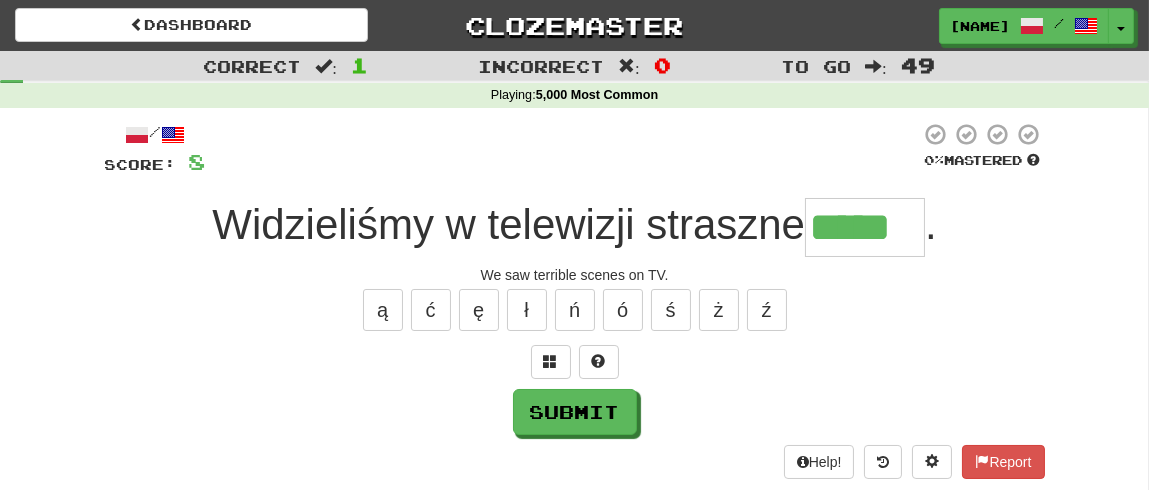 type on "*****" 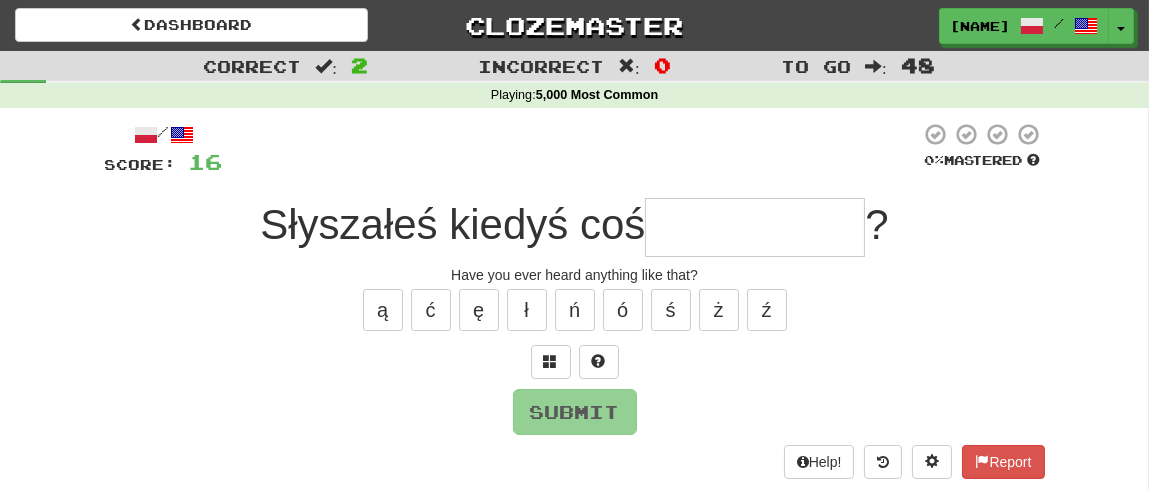 type on "*" 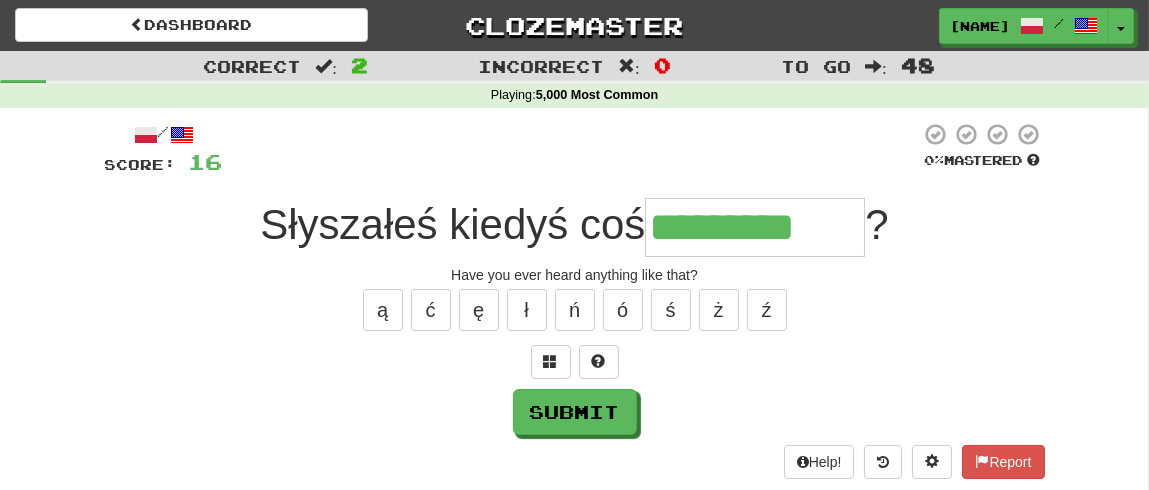 type on "*********" 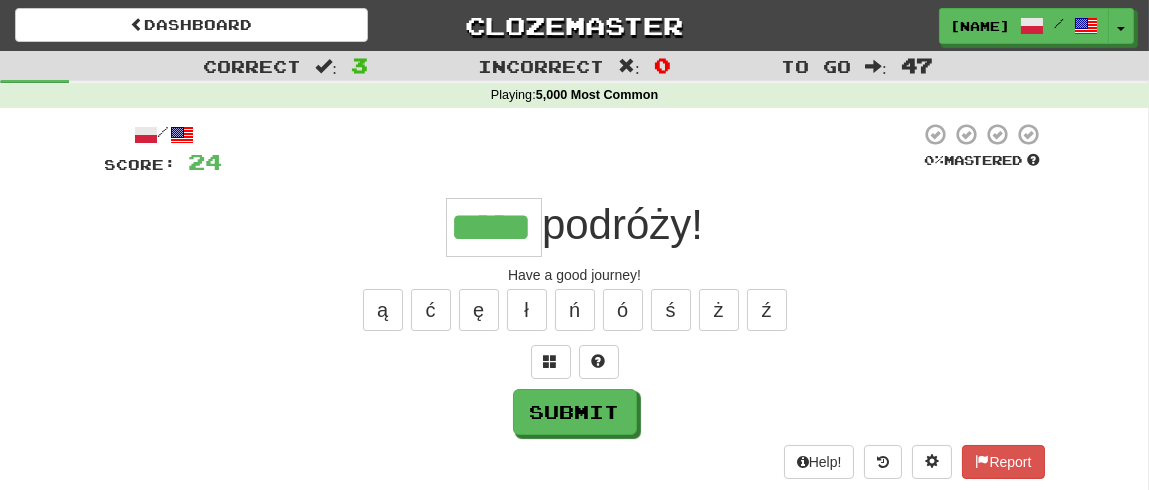 type on "*****" 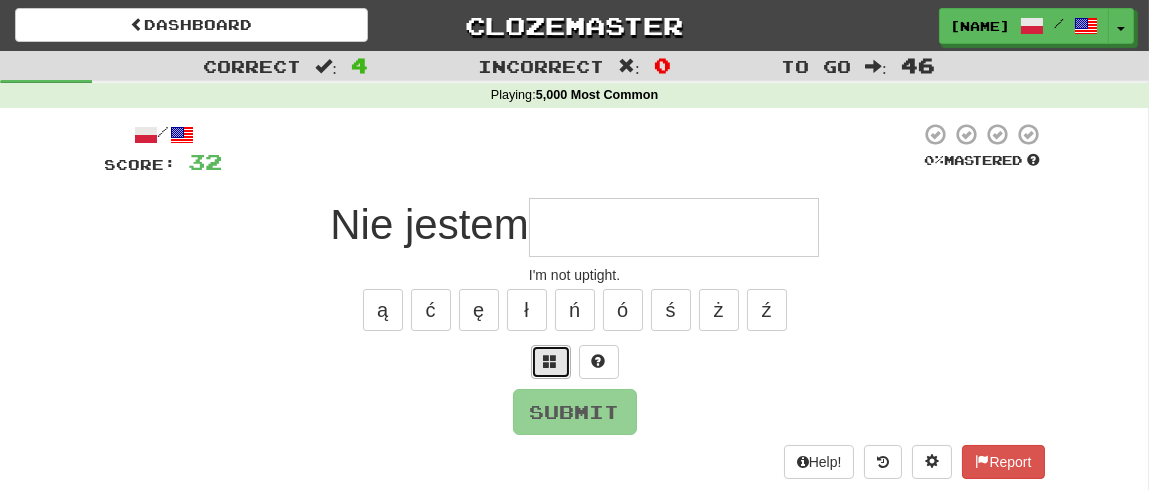 click at bounding box center (551, 361) 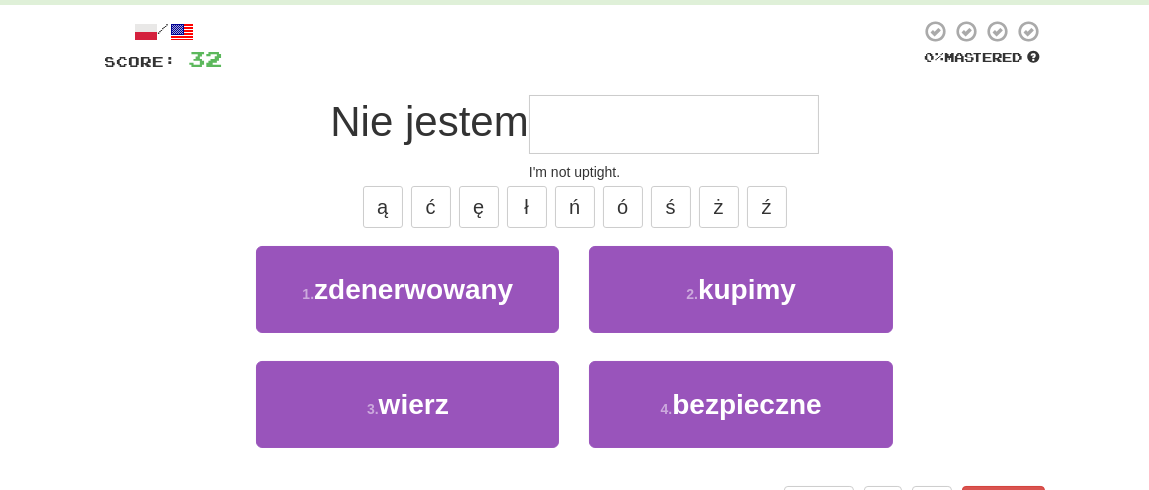 scroll, scrollTop: 101, scrollLeft: 0, axis: vertical 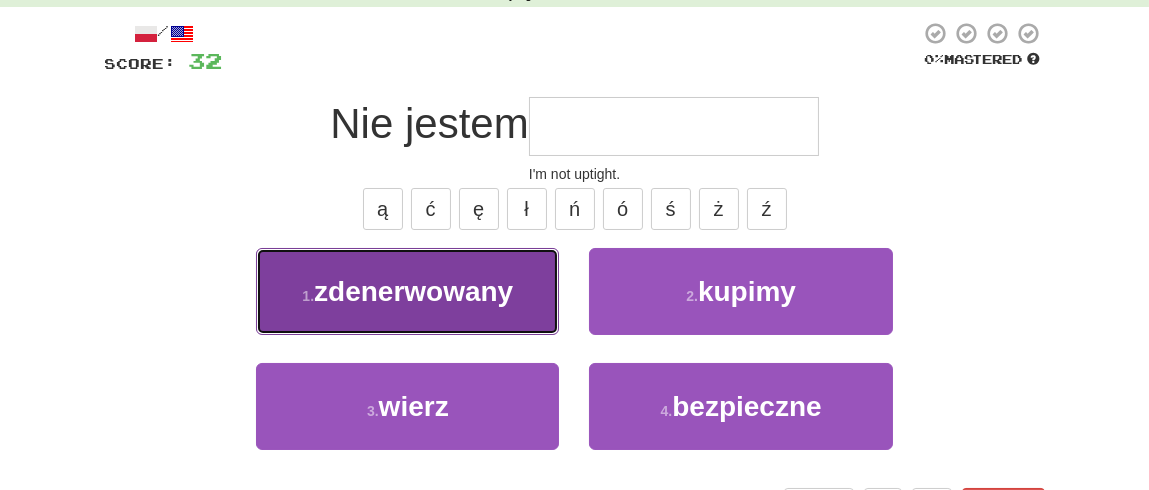 click on "zdenerwowany" at bounding box center [413, 291] 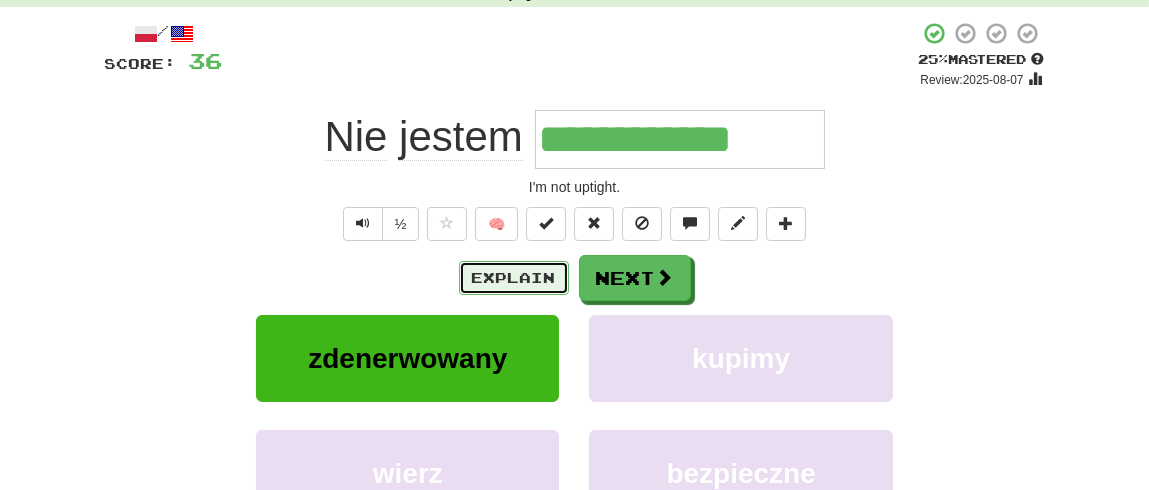 click on "Explain" at bounding box center [514, 278] 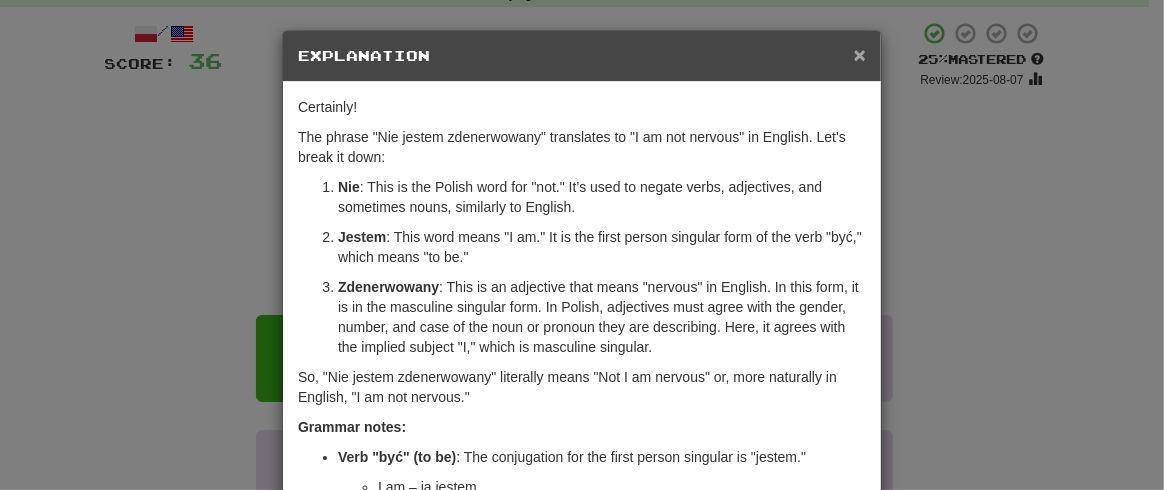 click on "×" at bounding box center [860, 54] 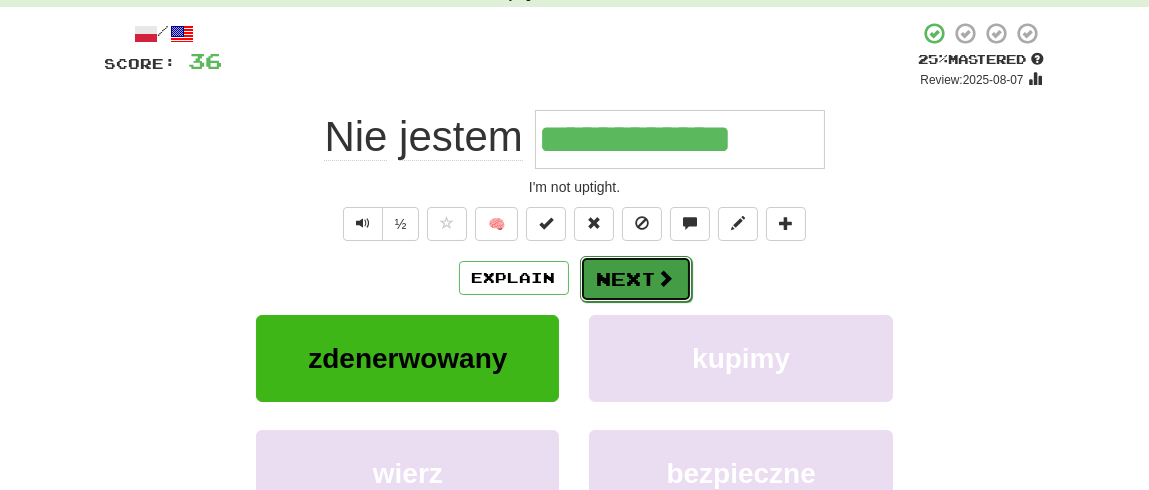 click on "Next" at bounding box center [636, 279] 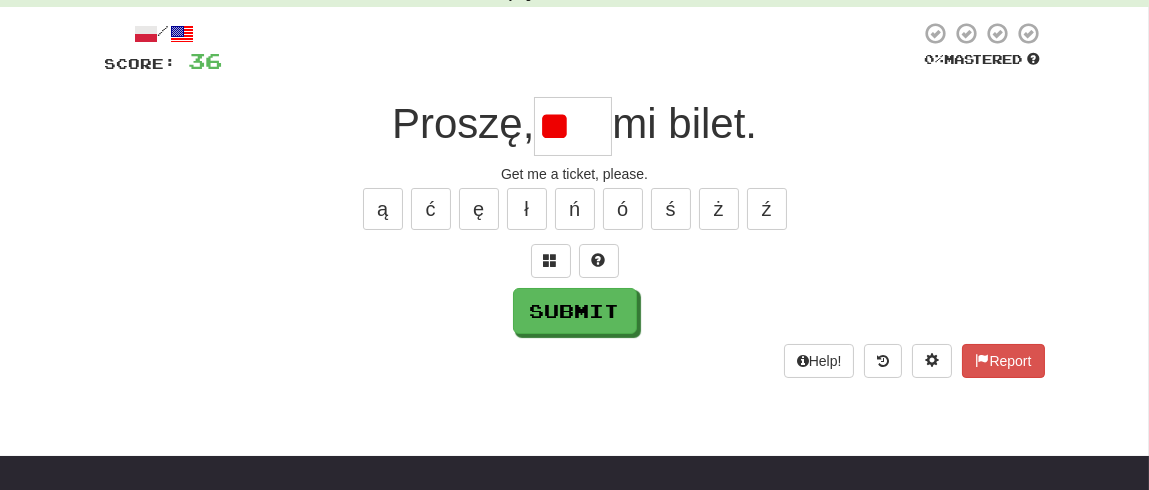 type on "*" 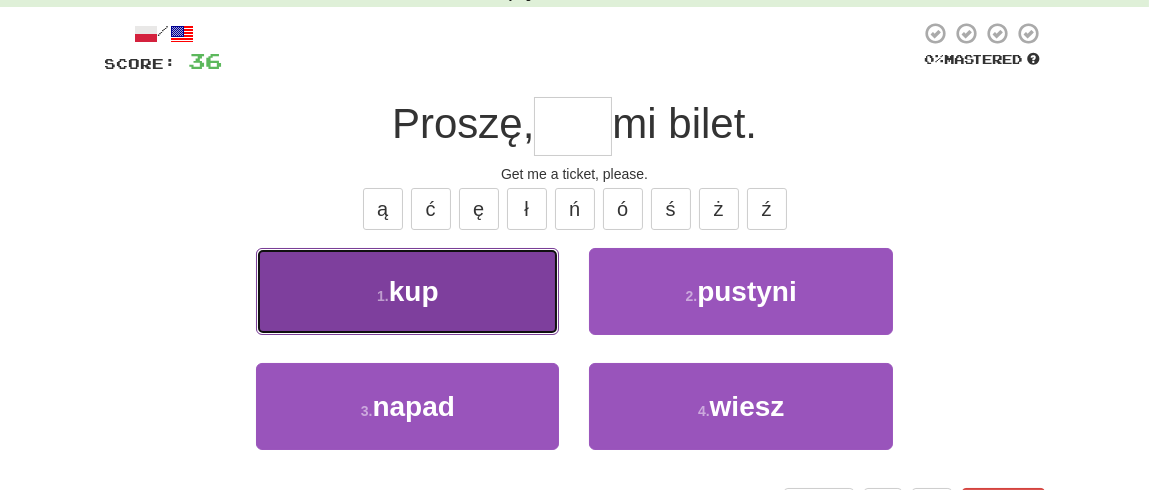 click on "1 .  kup" at bounding box center (407, 291) 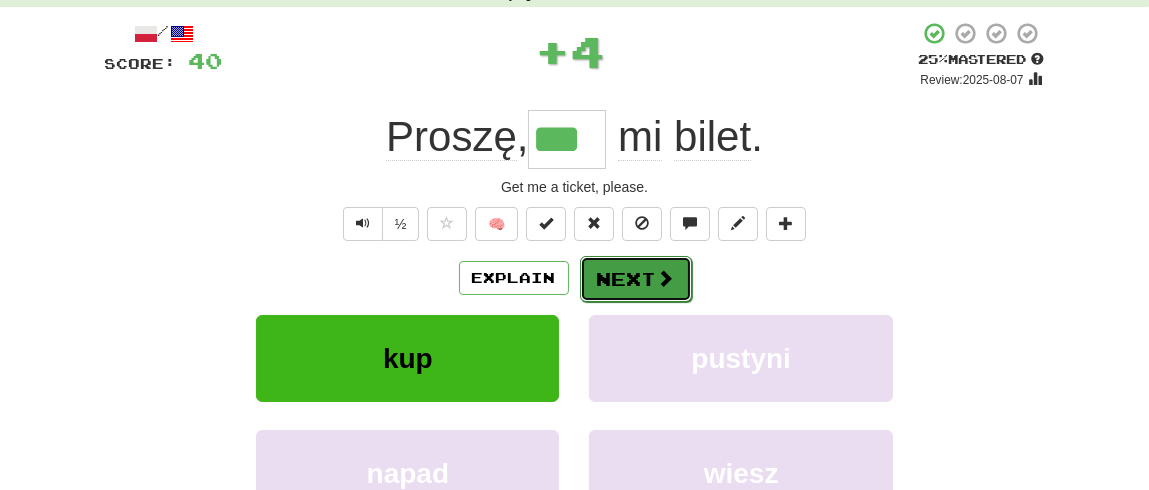 click on "Next" at bounding box center (636, 279) 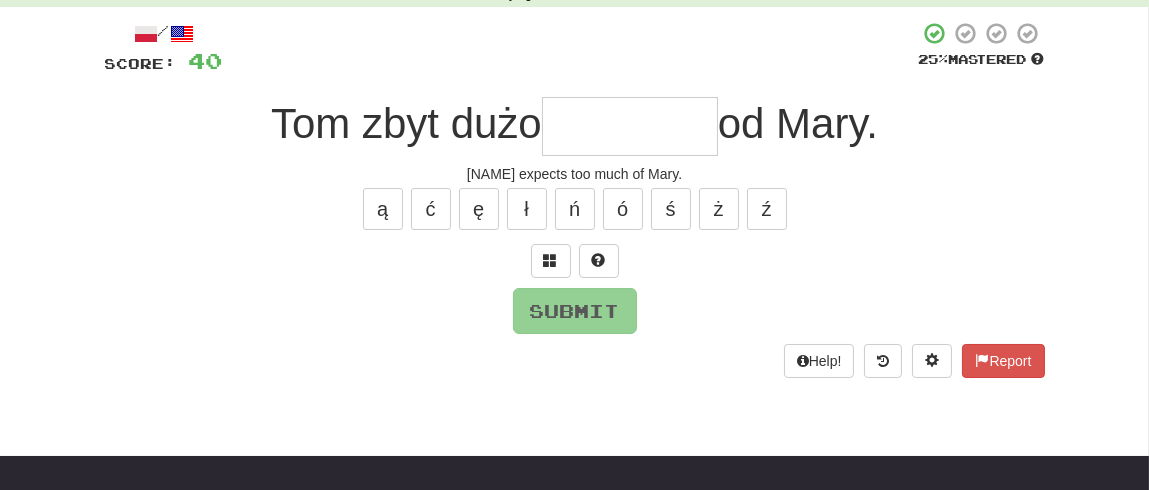 type on "*" 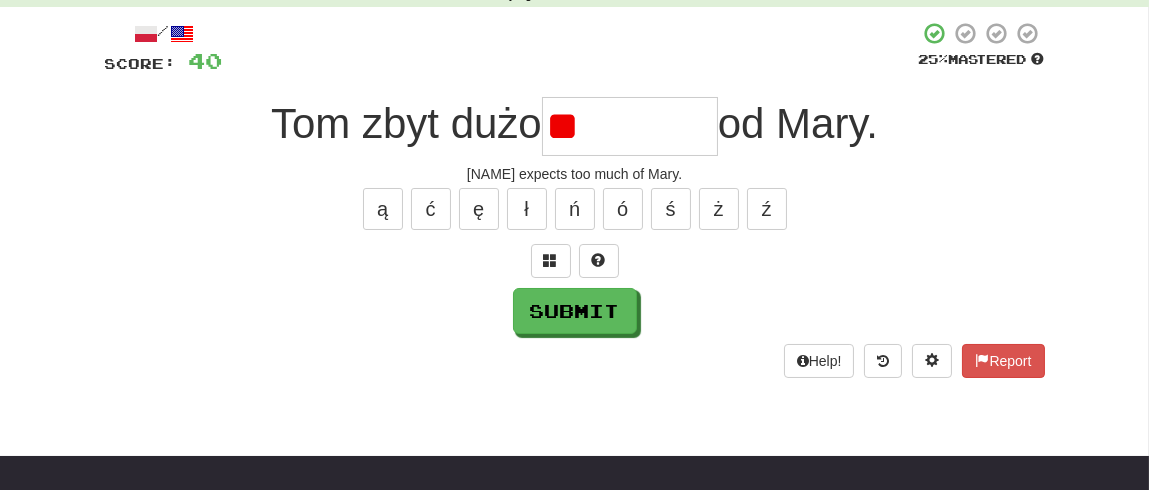 type on "*" 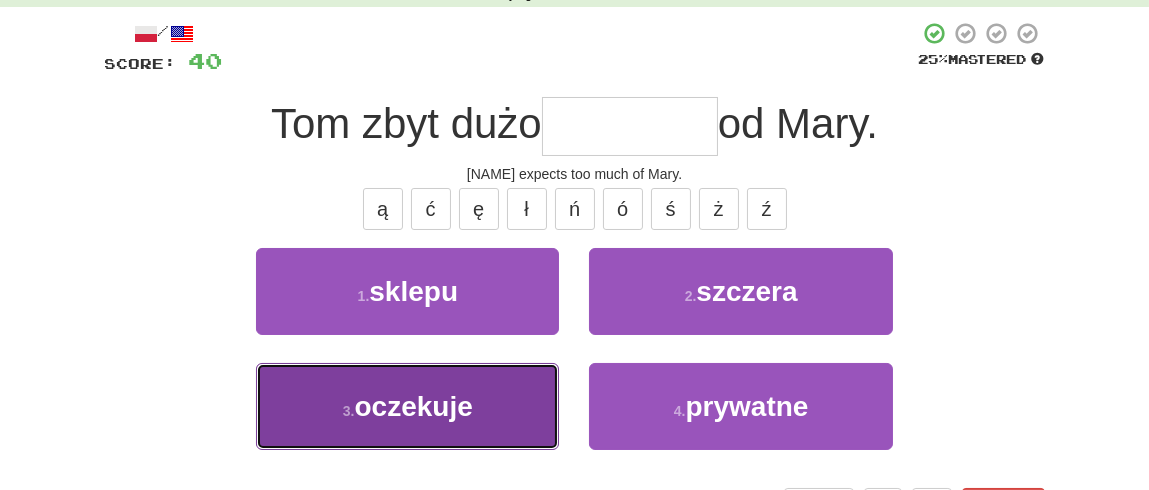 click on "3 .  oczekuje" at bounding box center [407, 406] 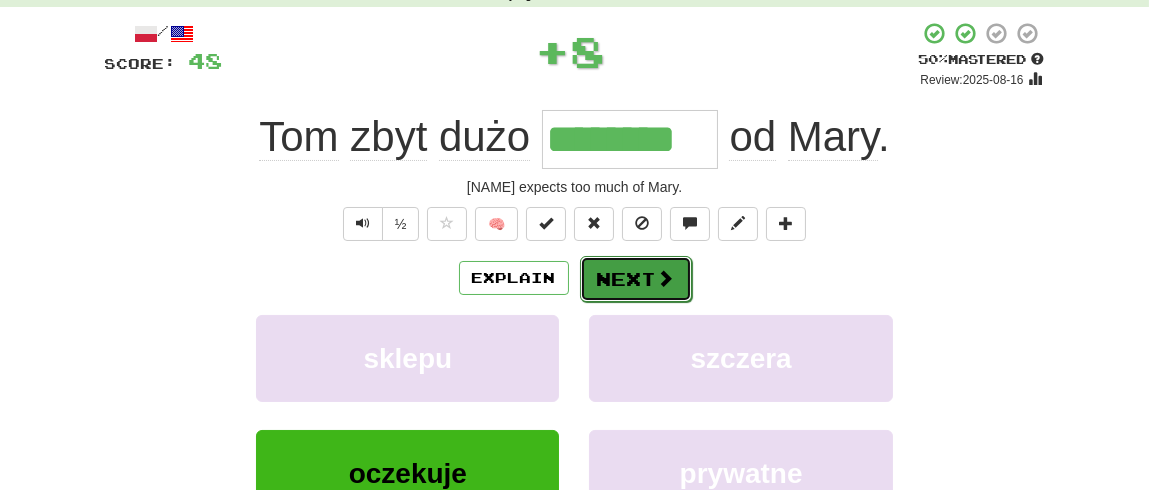 click on "Next" at bounding box center [636, 279] 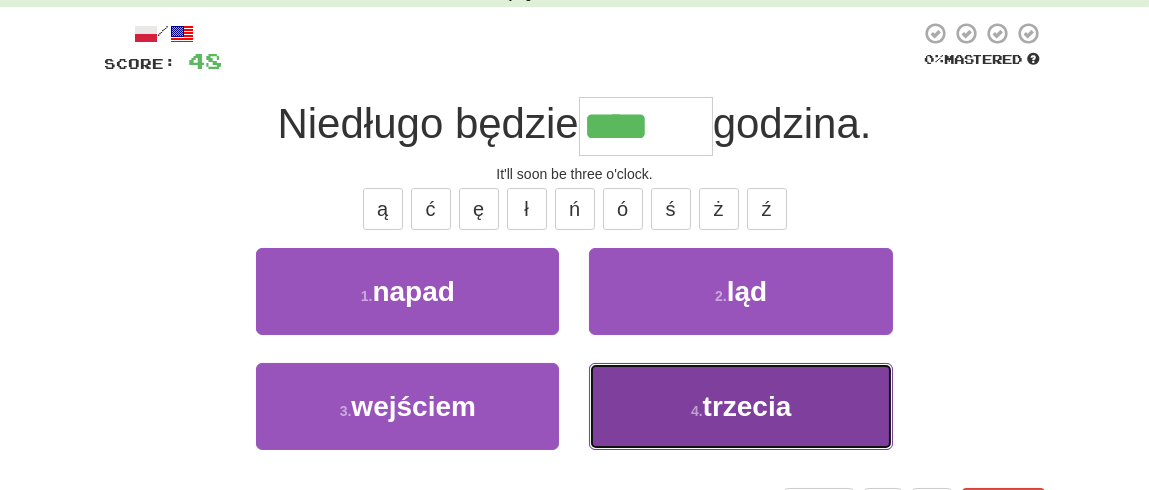 click on "4 .  trzecia" at bounding box center [740, 406] 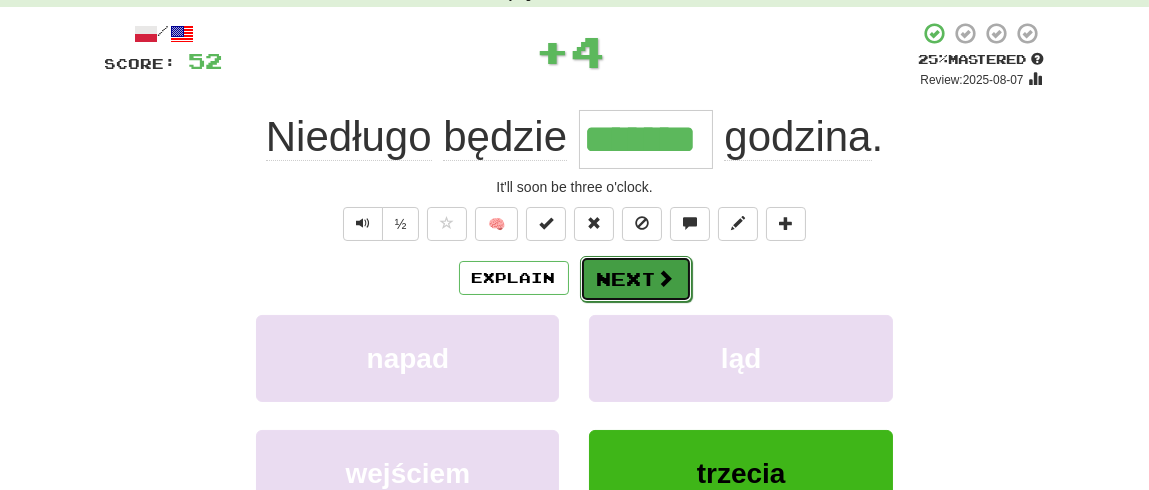 click on "Next" at bounding box center [636, 279] 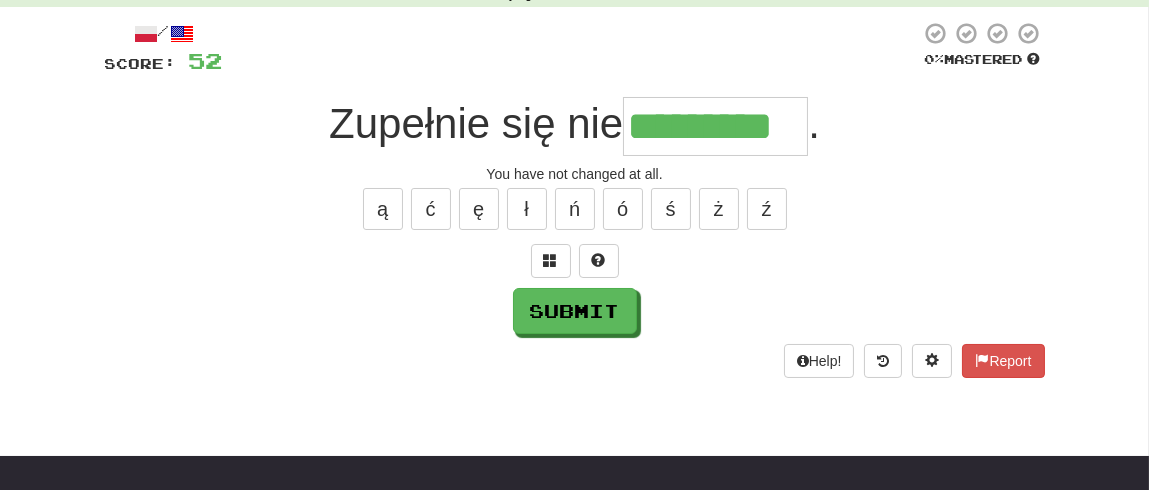 type on "*********" 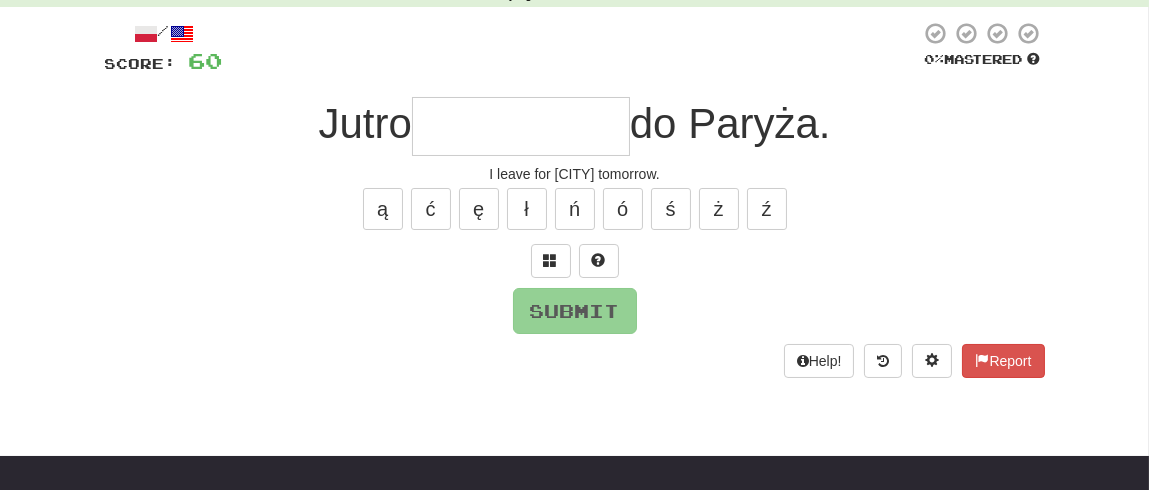 type on "*" 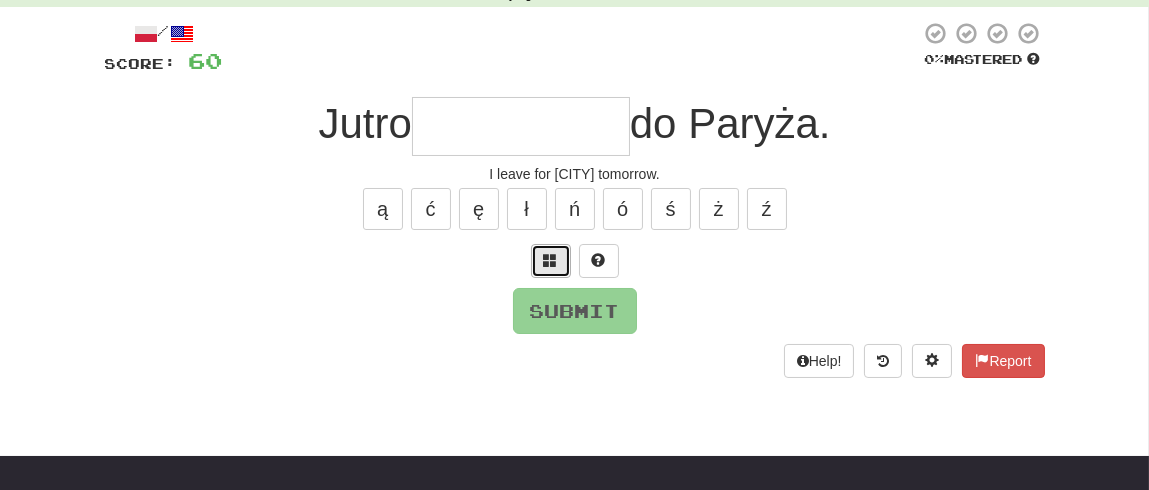 click at bounding box center [551, 261] 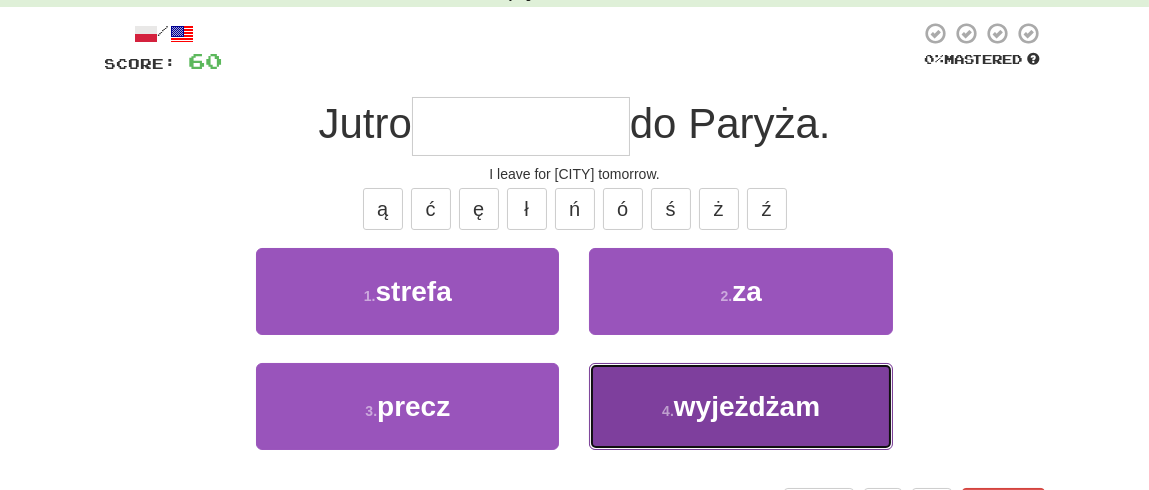 click on "4 .  wyjeżdżam" at bounding box center (740, 406) 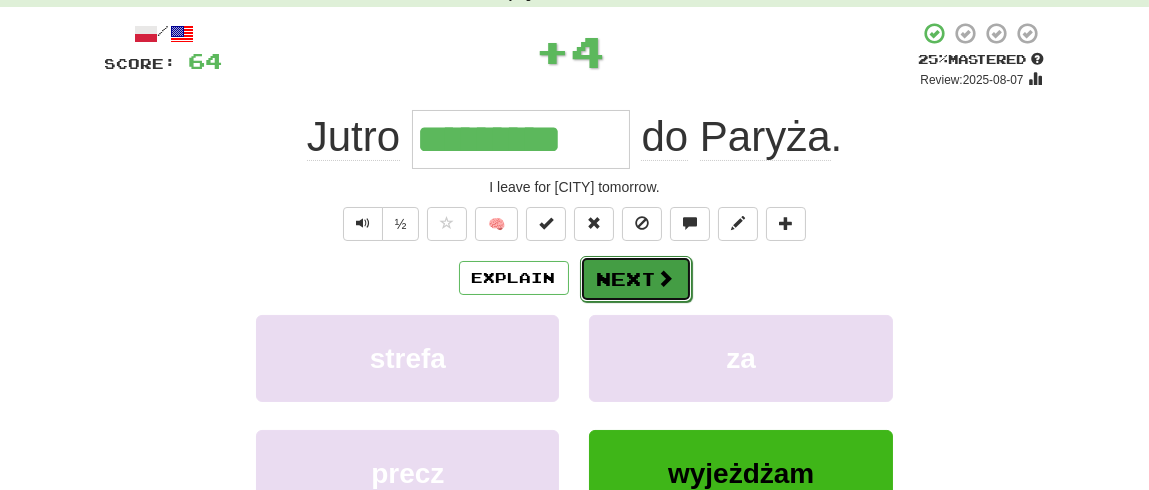click on "Next" at bounding box center (636, 279) 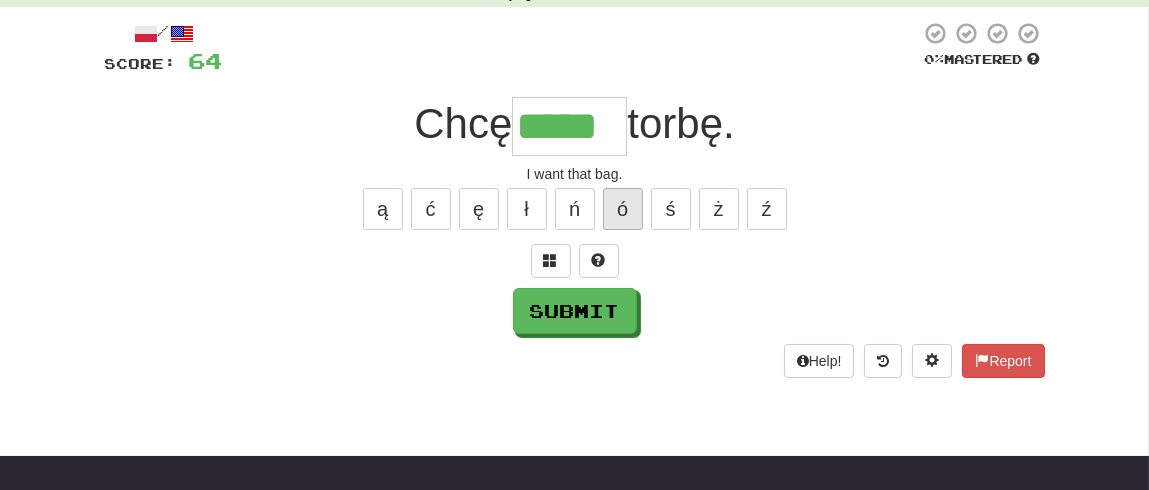 type on "*****" 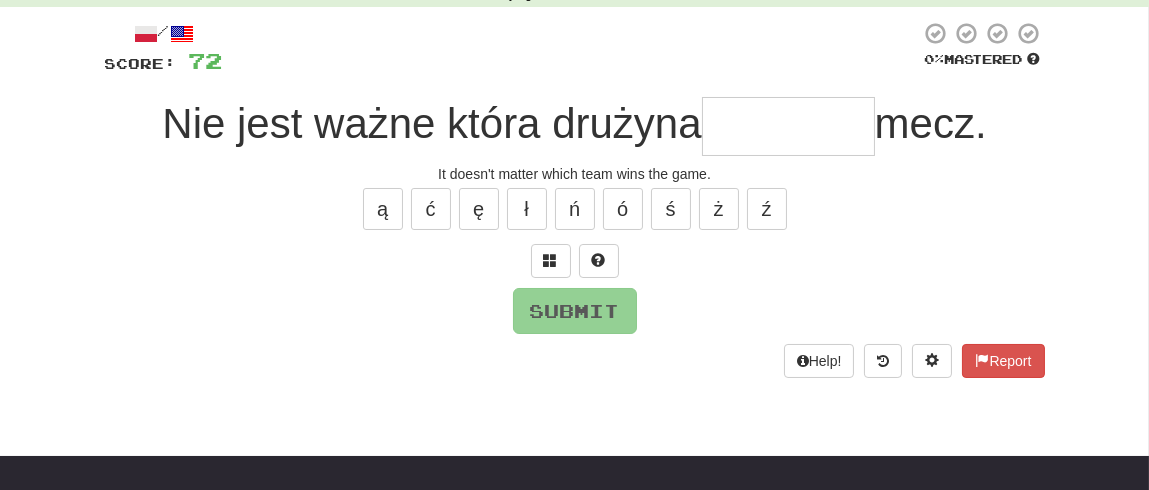 type on "*" 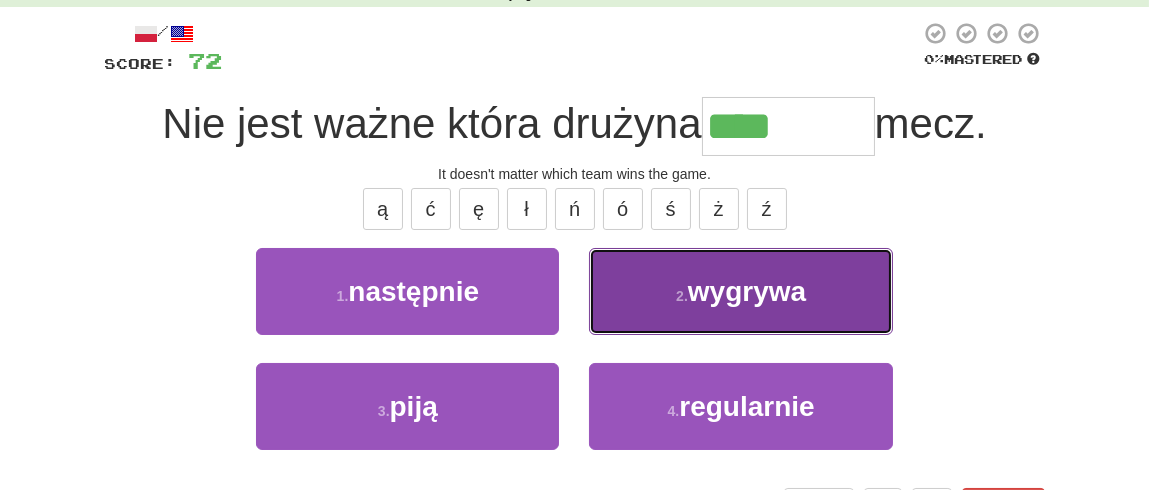 click on "wygrywa" at bounding box center (747, 291) 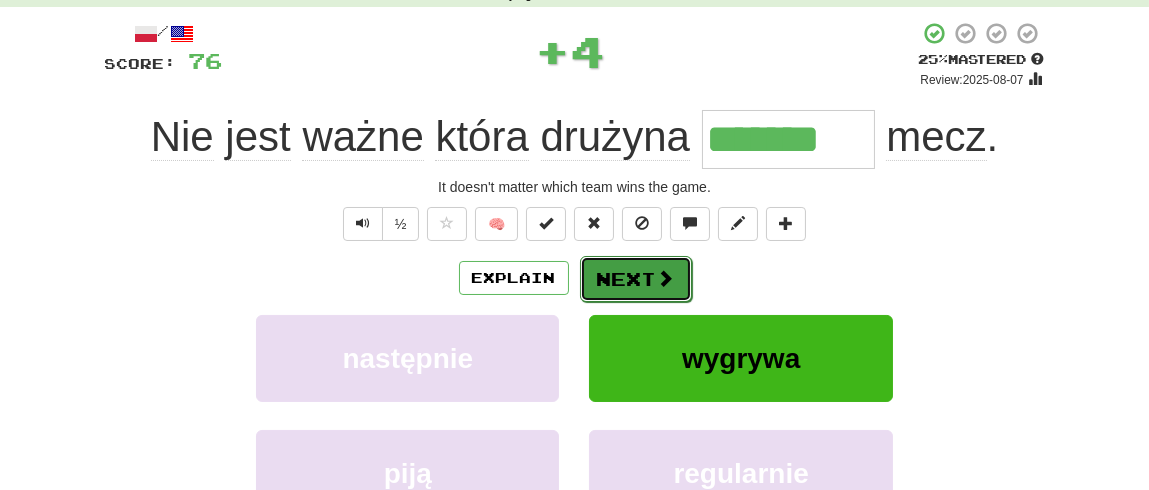 click on "Next" at bounding box center (636, 279) 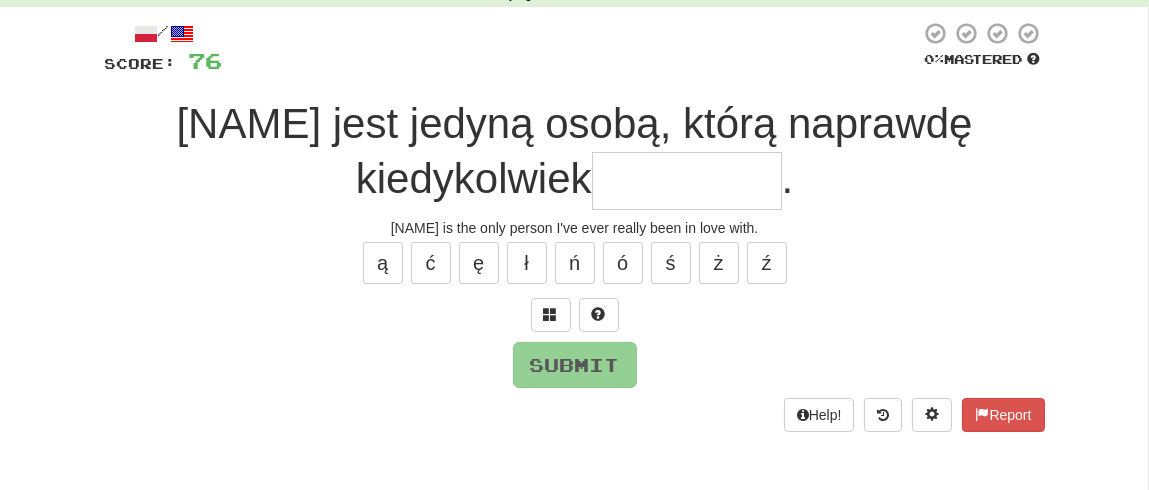 type on "*" 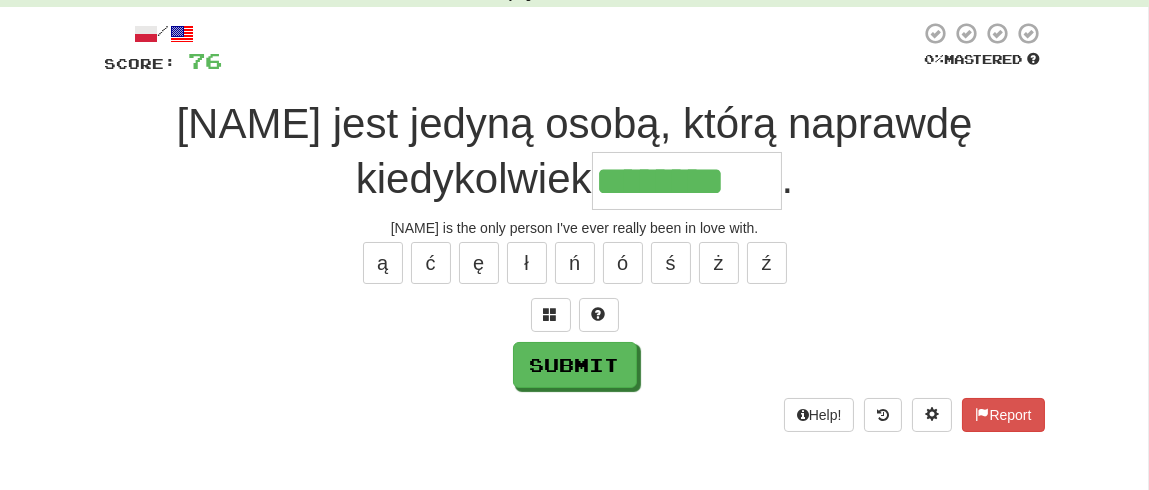type on "********" 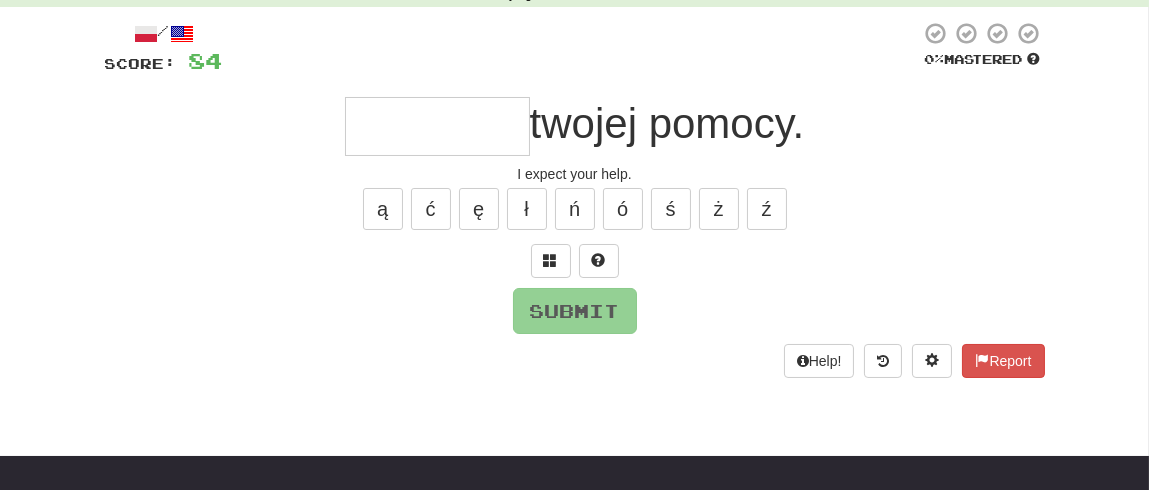 type on "*" 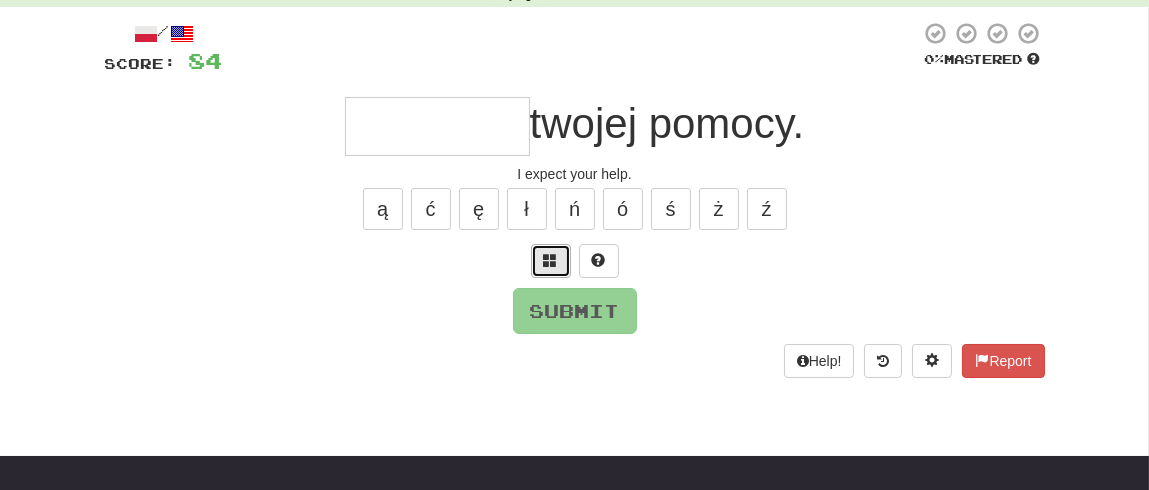 click at bounding box center (551, 261) 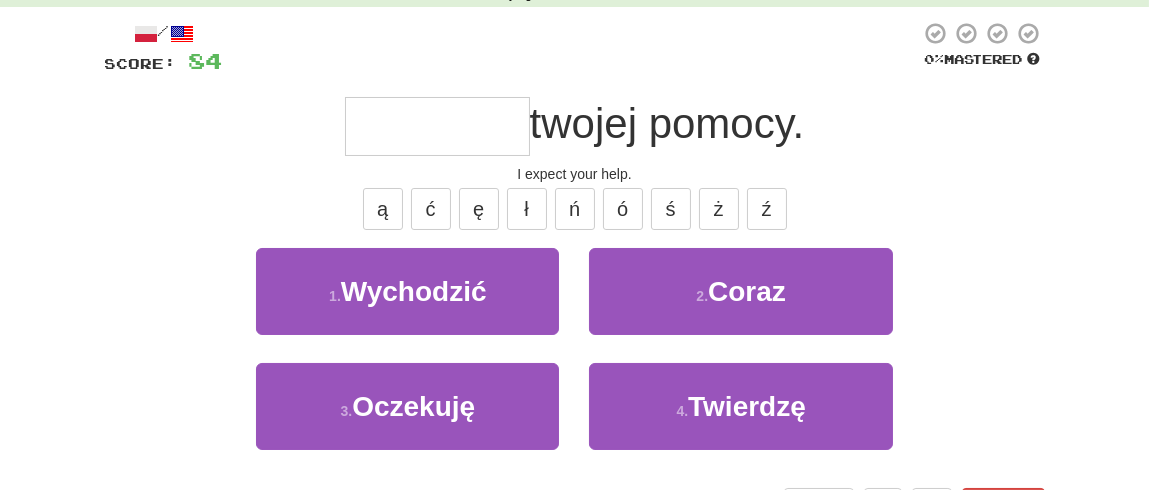 click on "3 .  Oczekuję" at bounding box center [407, 420] 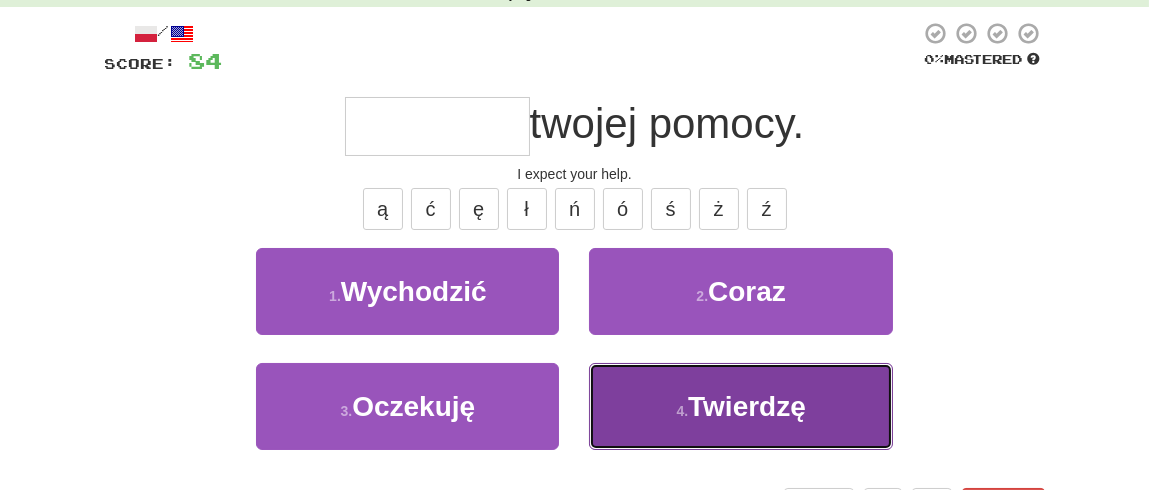 click on "4 .  Twierdzę" at bounding box center (740, 406) 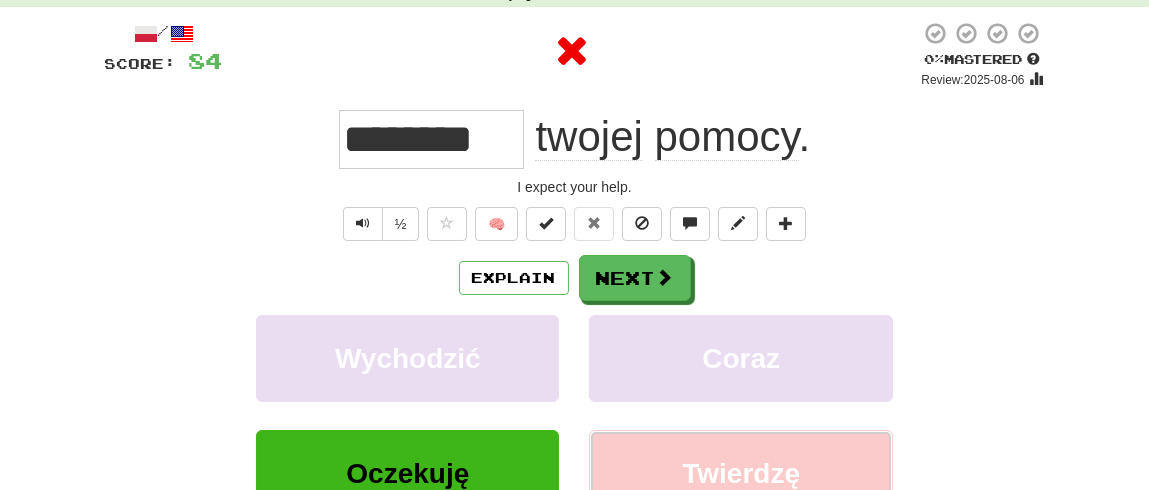 type 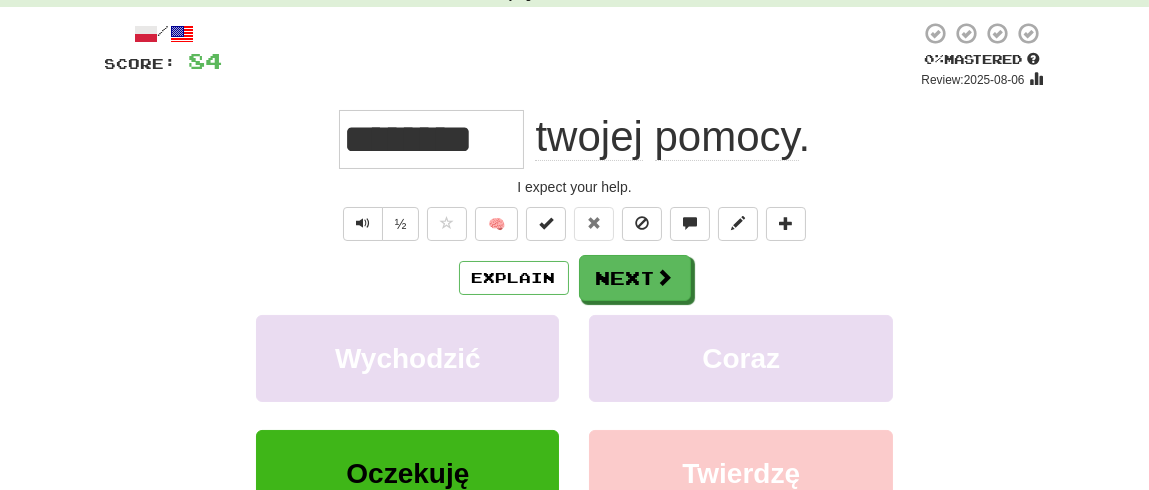 click on "Coraz" at bounding box center [740, 372] 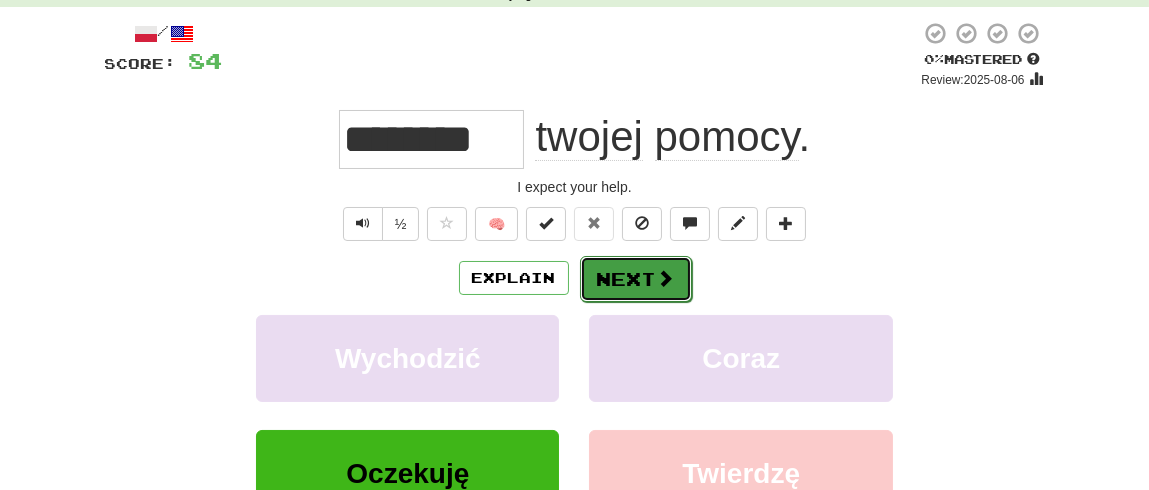 click at bounding box center (666, 278) 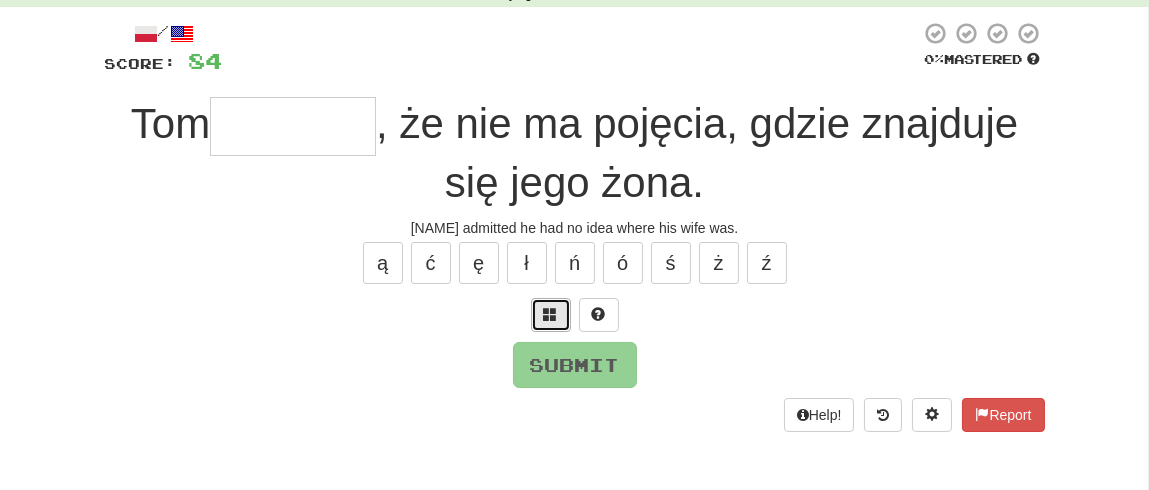 click at bounding box center (551, 315) 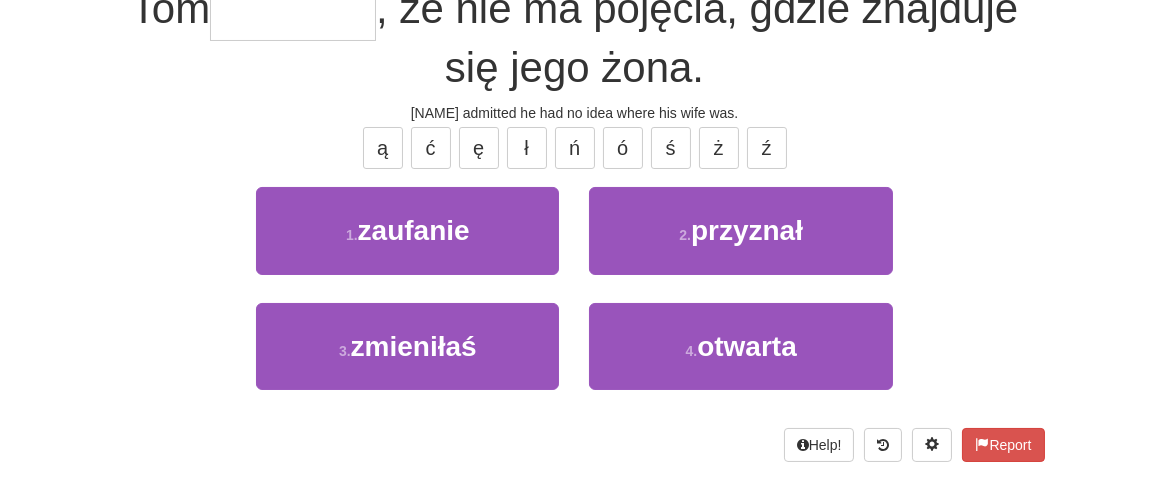 scroll, scrollTop: 223, scrollLeft: 0, axis: vertical 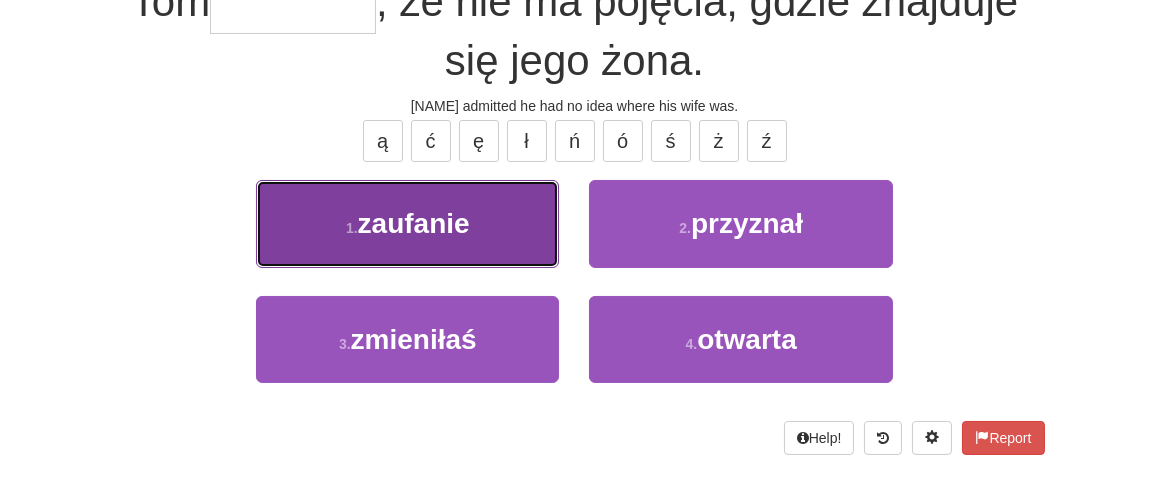 click on "1 .  zaufanie" at bounding box center [407, 223] 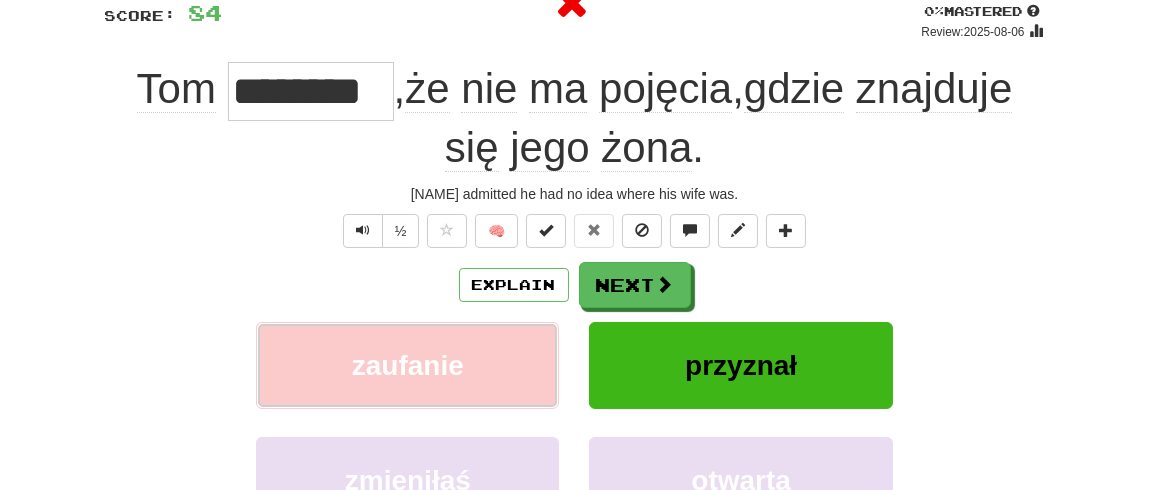 scroll, scrollTop: 147, scrollLeft: 0, axis: vertical 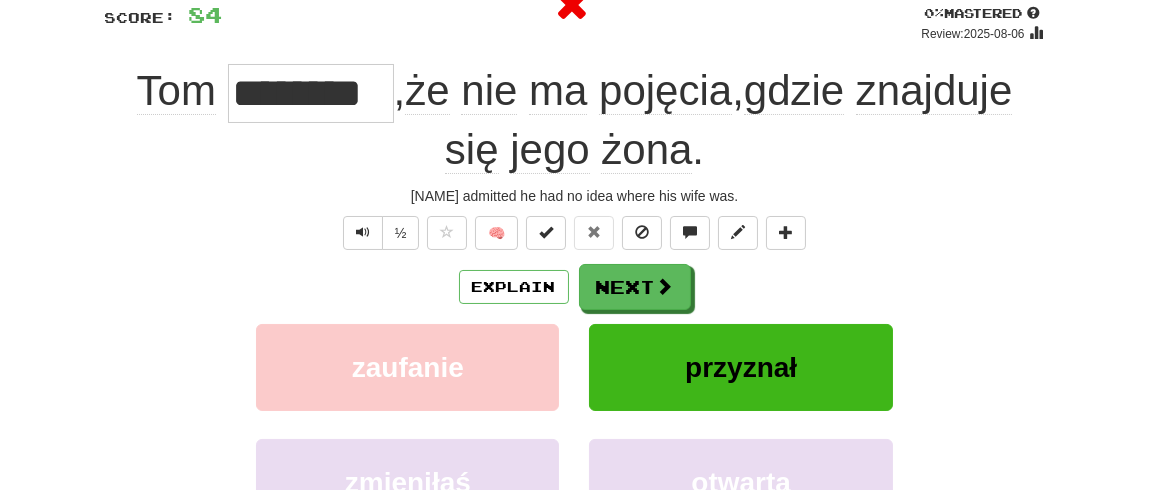 click on "********" at bounding box center (311, 93) 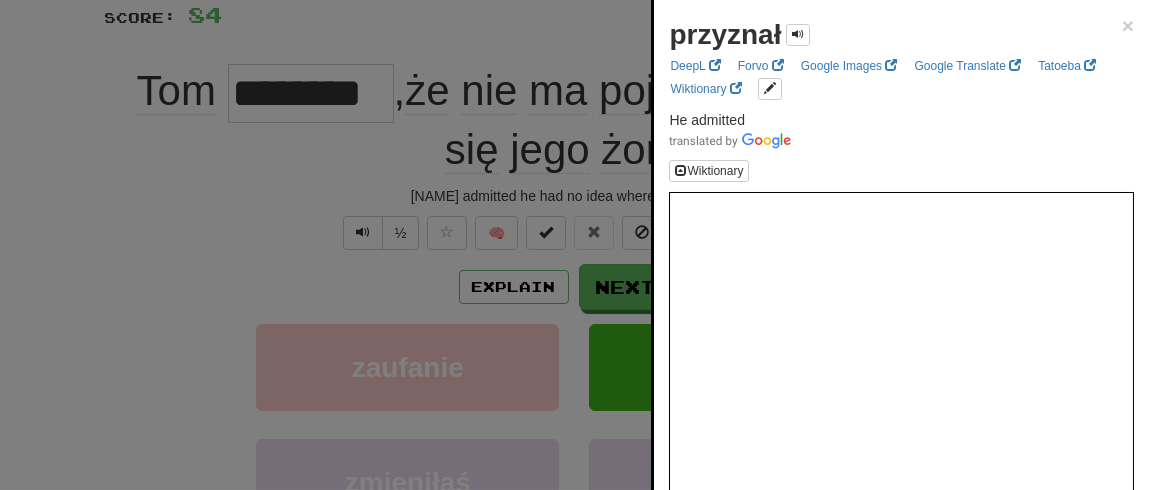 click at bounding box center [574, 245] 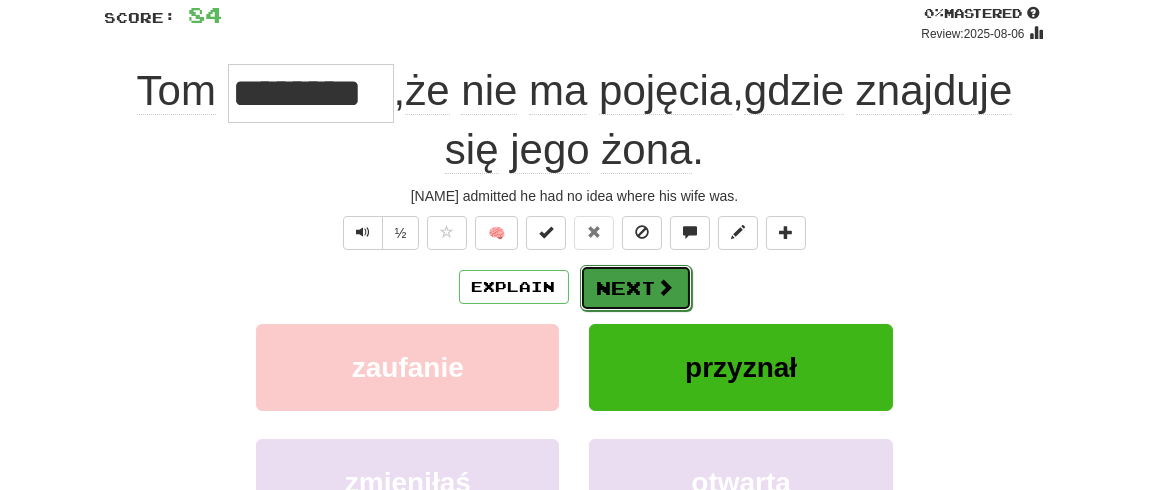 click on "Next" at bounding box center [636, 288] 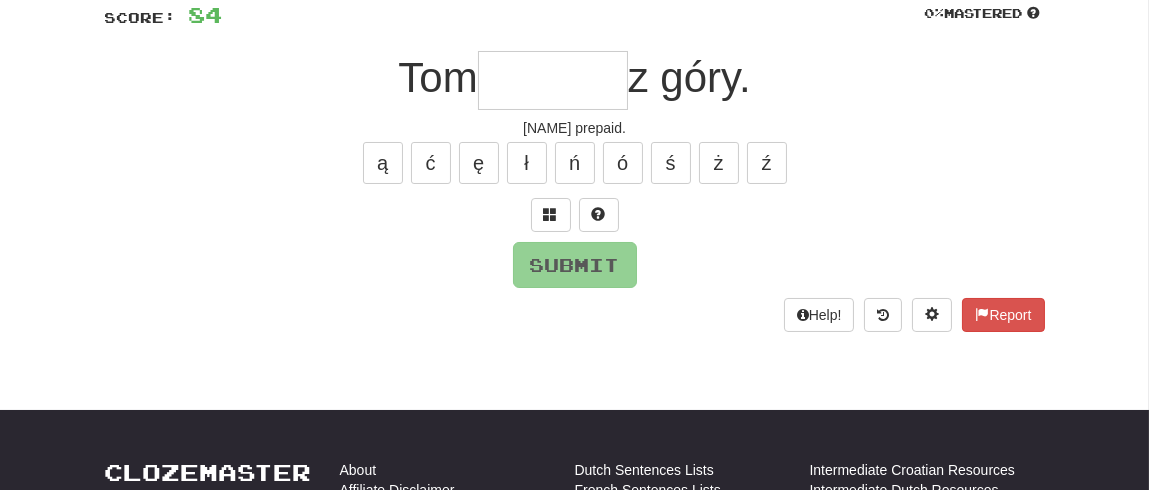 click at bounding box center [553, 80] 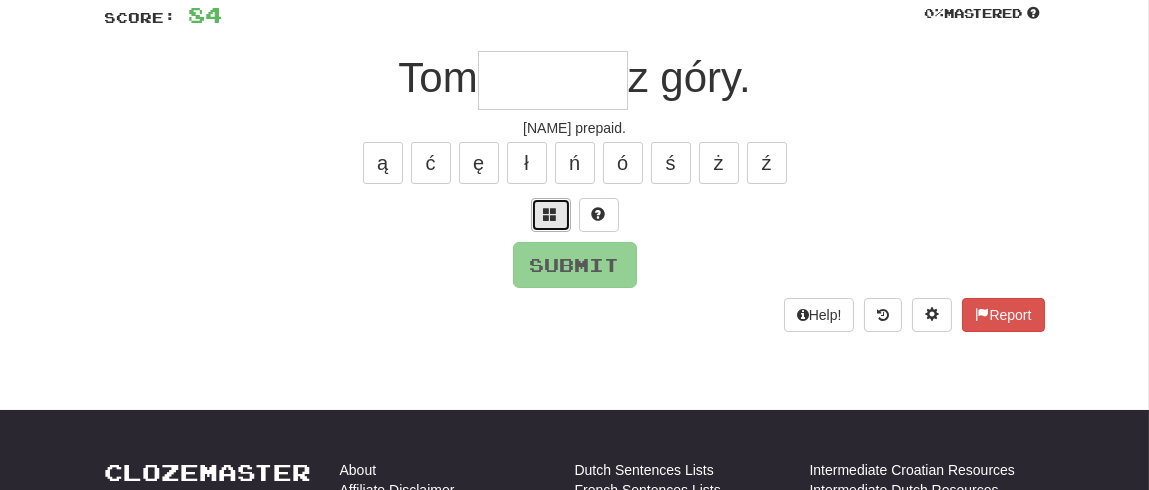 click at bounding box center (551, 215) 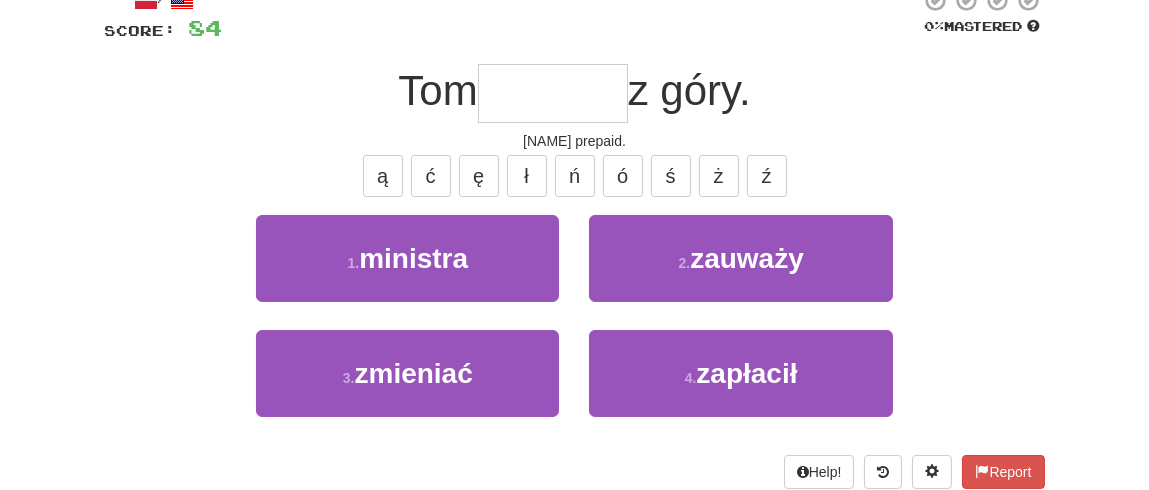 scroll, scrollTop: 132, scrollLeft: 0, axis: vertical 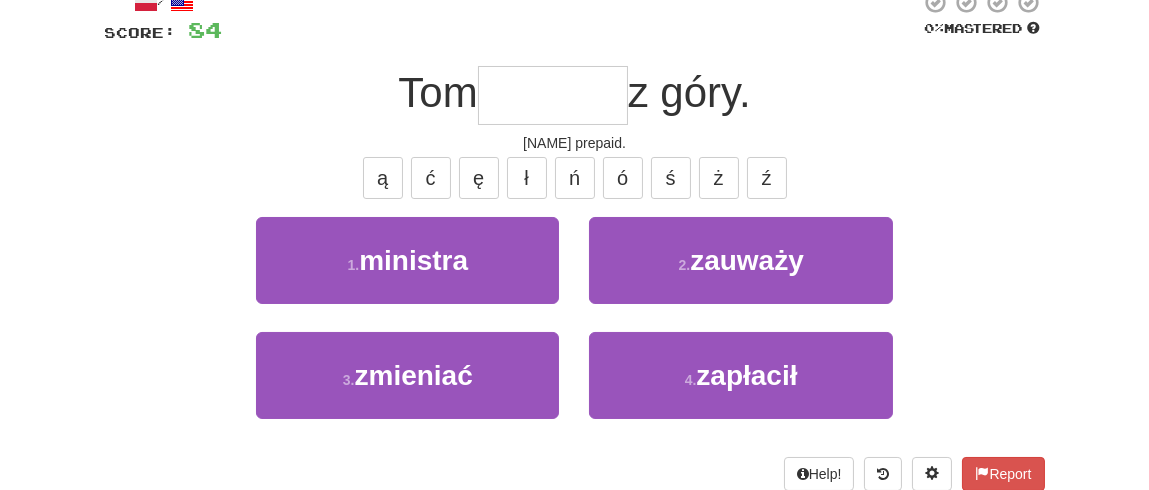 click at bounding box center [553, 95] 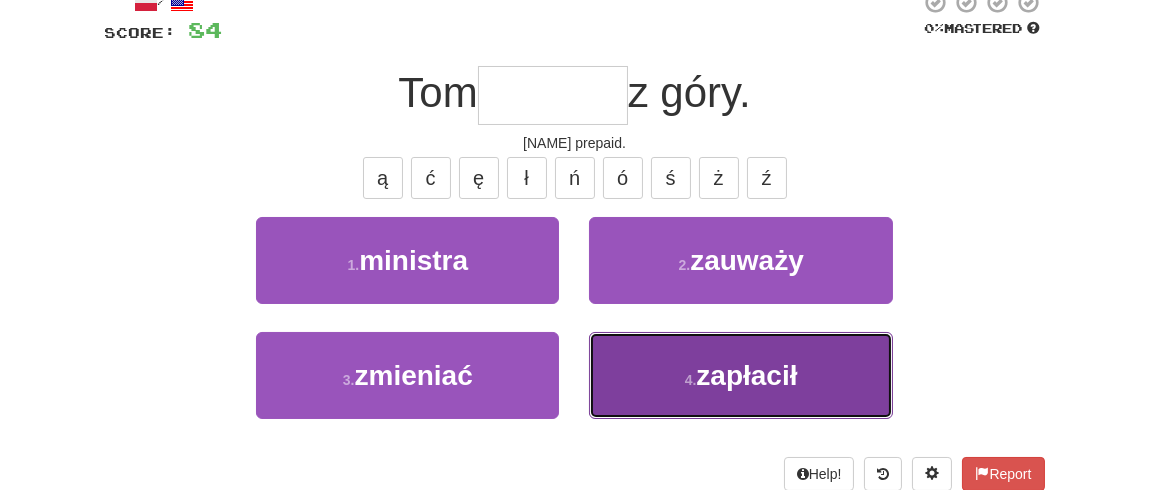 click on "4 .  zapłacił" at bounding box center [740, 375] 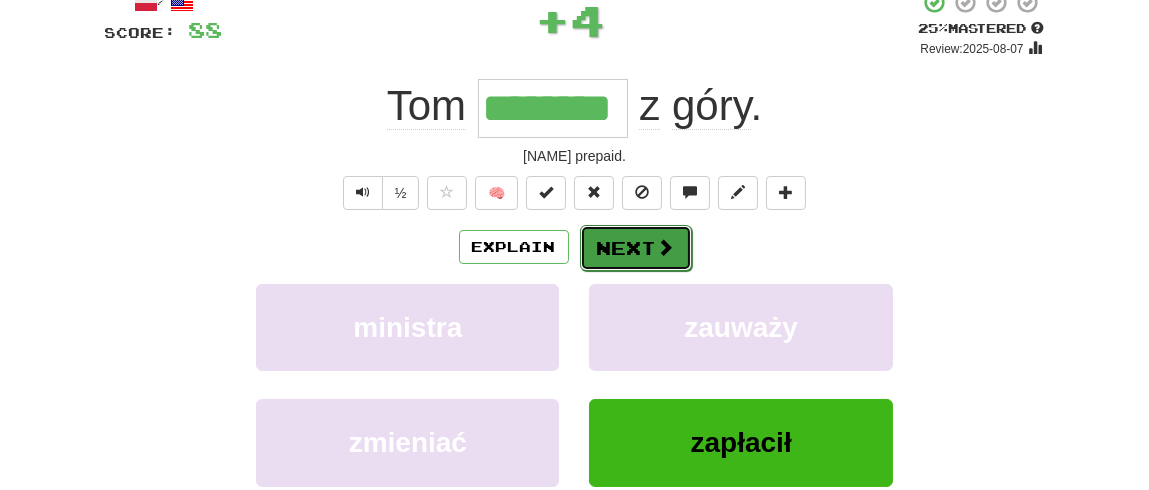 click on "Next" at bounding box center (636, 248) 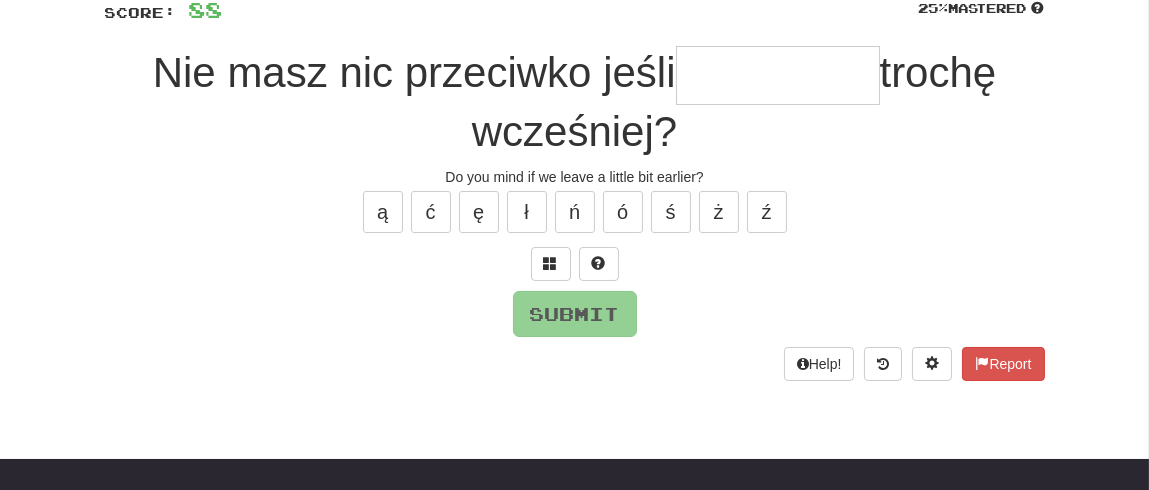 scroll, scrollTop: 151, scrollLeft: 0, axis: vertical 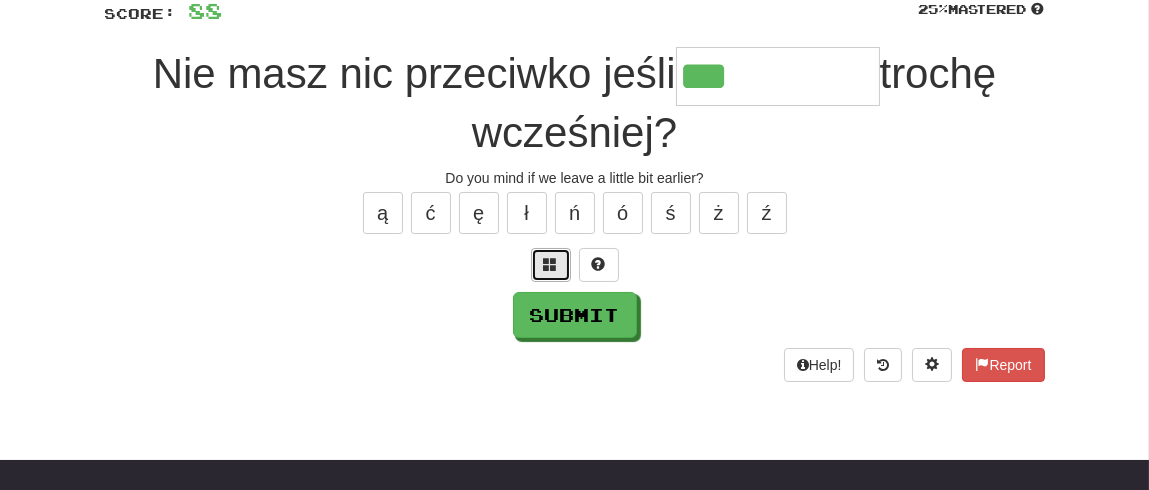 click at bounding box center (551, 264) 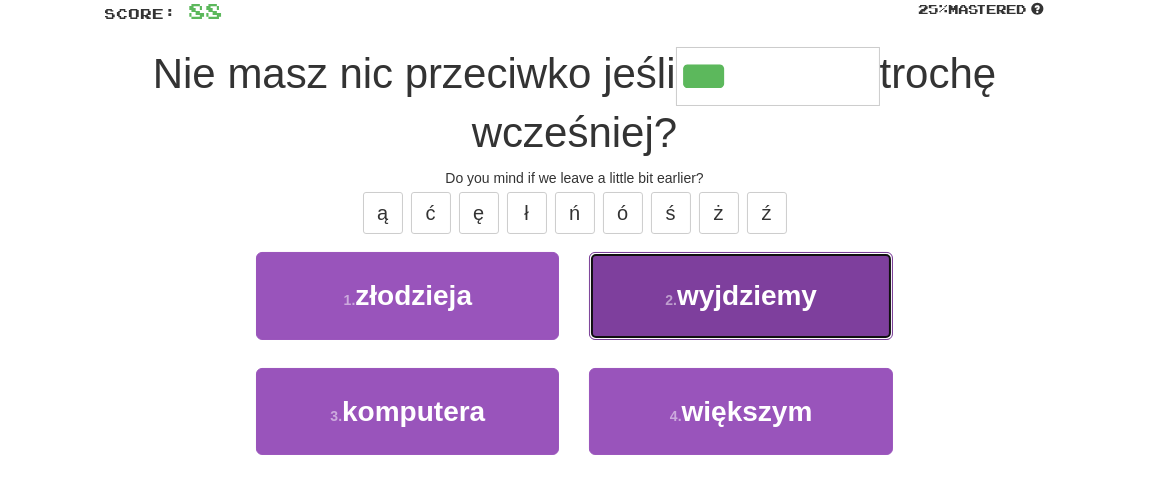 click on "2 ." at bounding box center [671, 300] 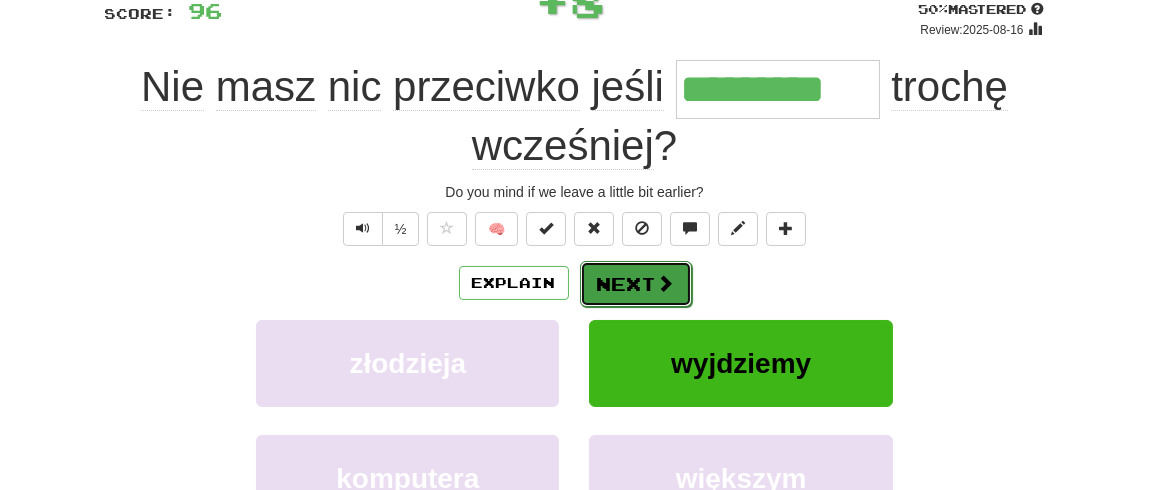 click at bounding box center [666, 283] 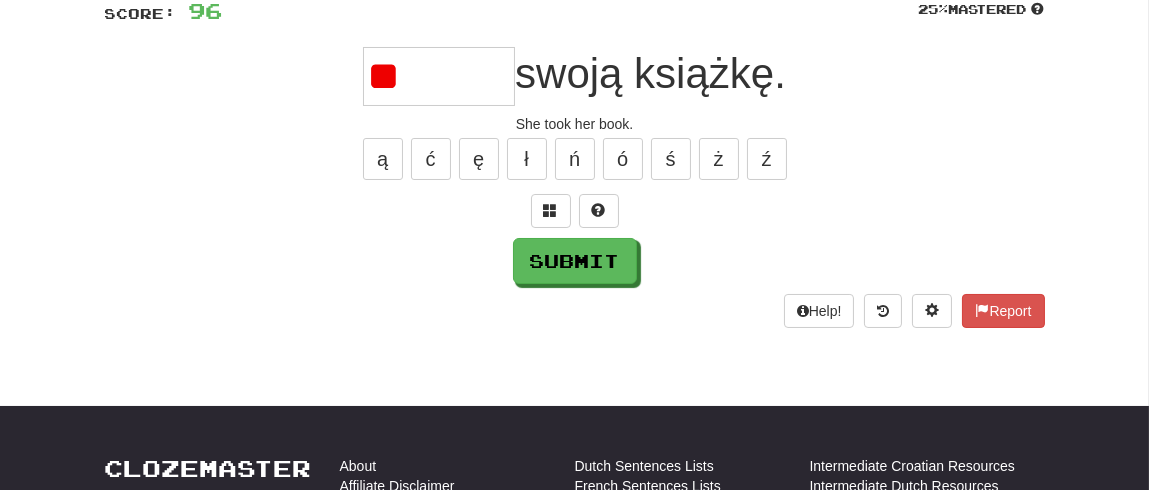 type on "*" 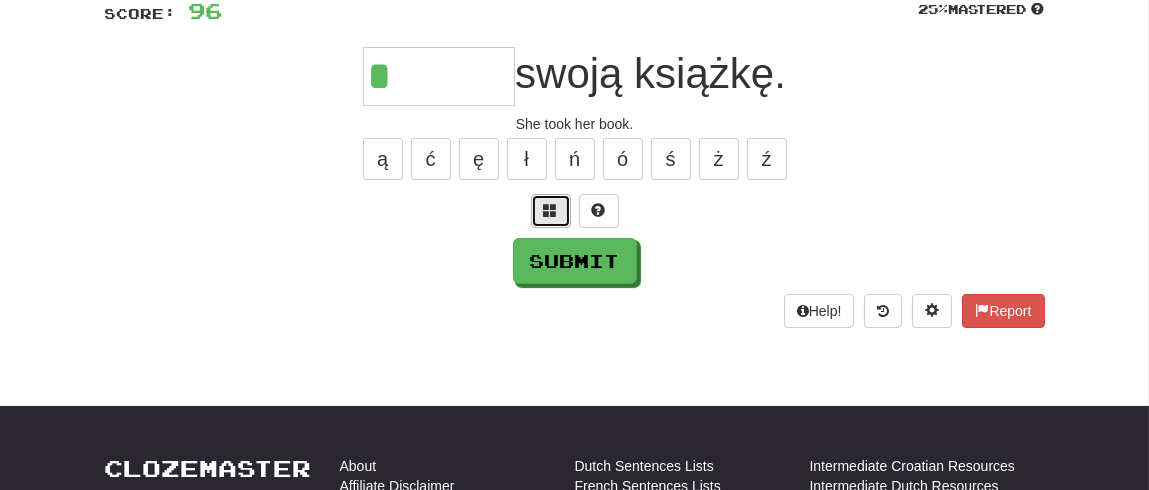click at bounding box center (551, 211) 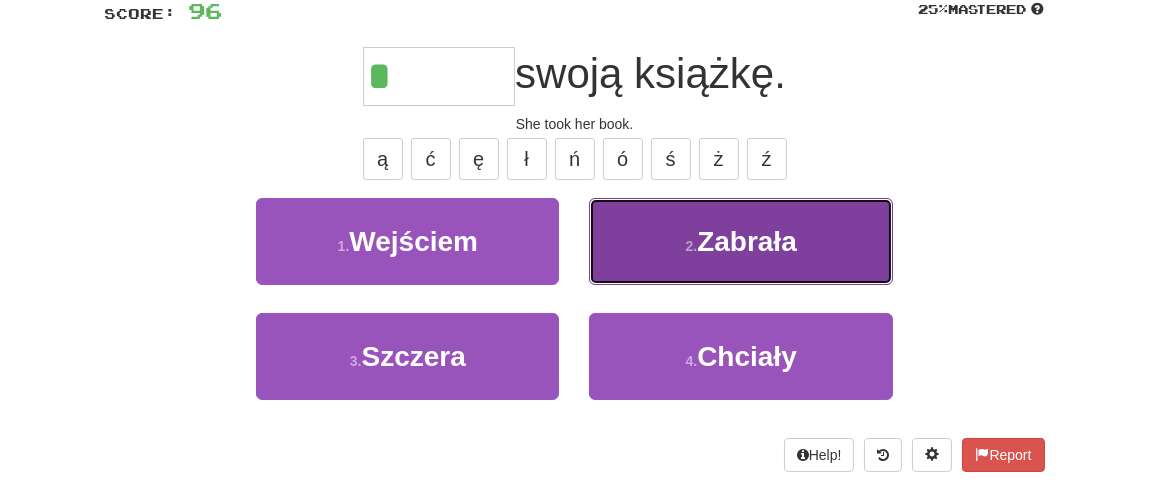 click on "Zabrała" at bounding box center (740, 241) 